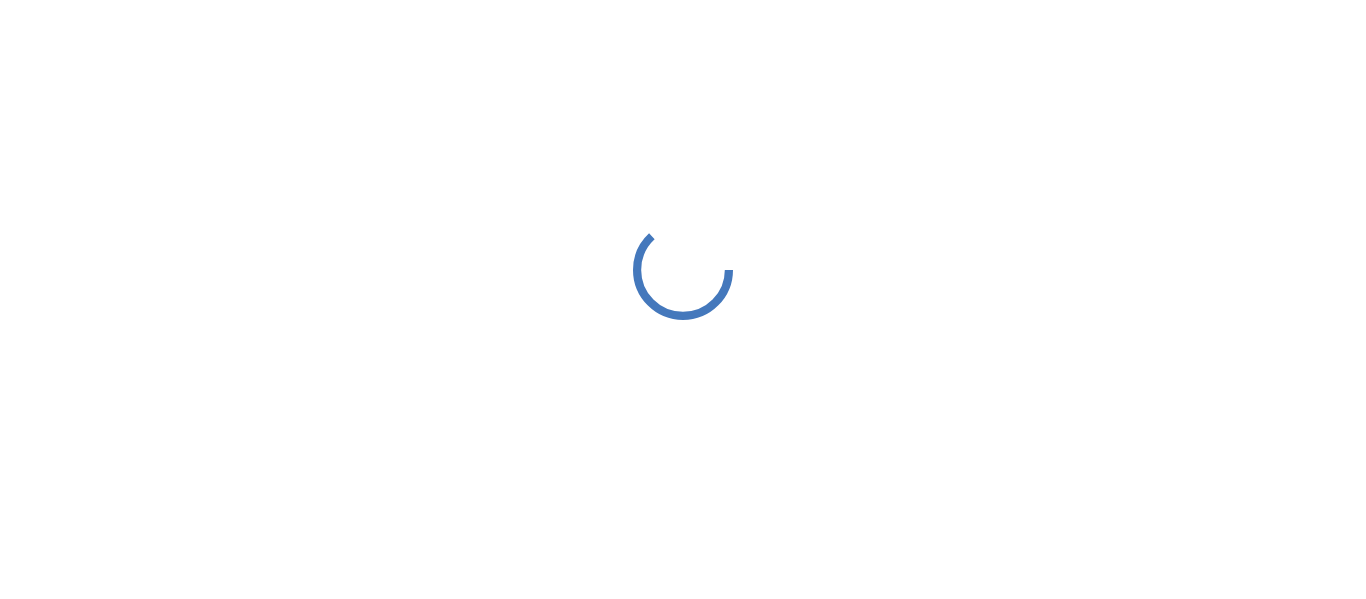 scroll, scrollTop: 0, scrollLeft: 0, axis: both 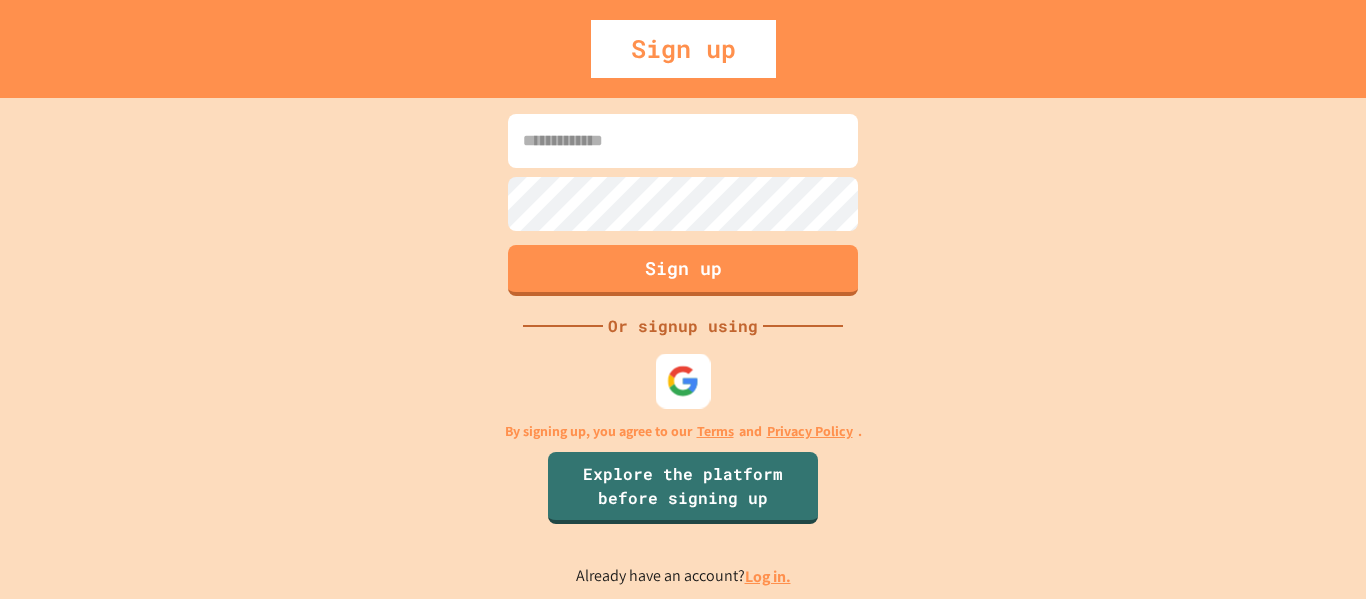click at bounding box center (683, 380) 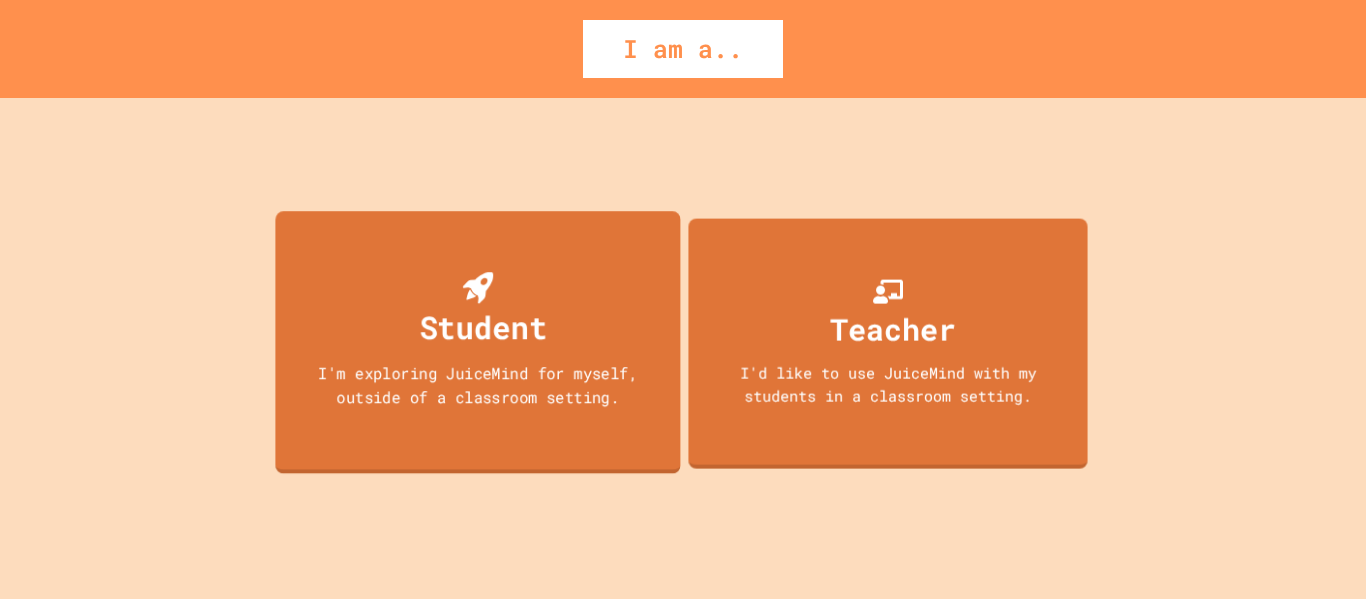 click on "Student" at bounding box center (483, 326) 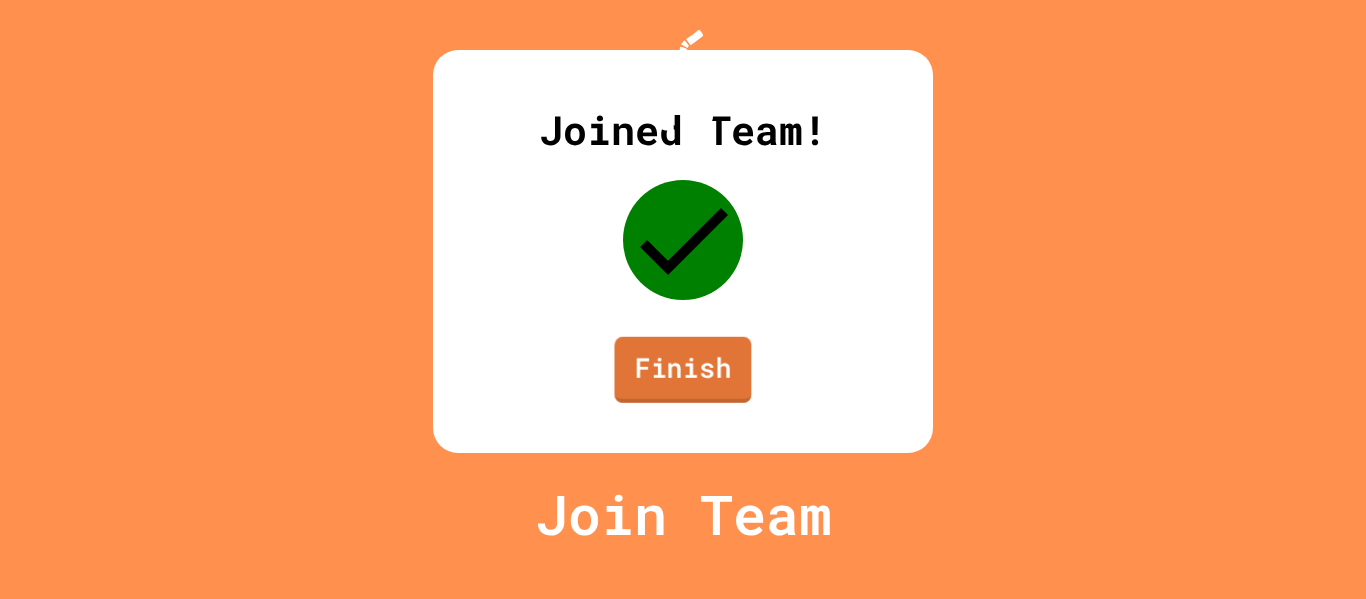 click on "Finish" at bounding box center (682, 370) 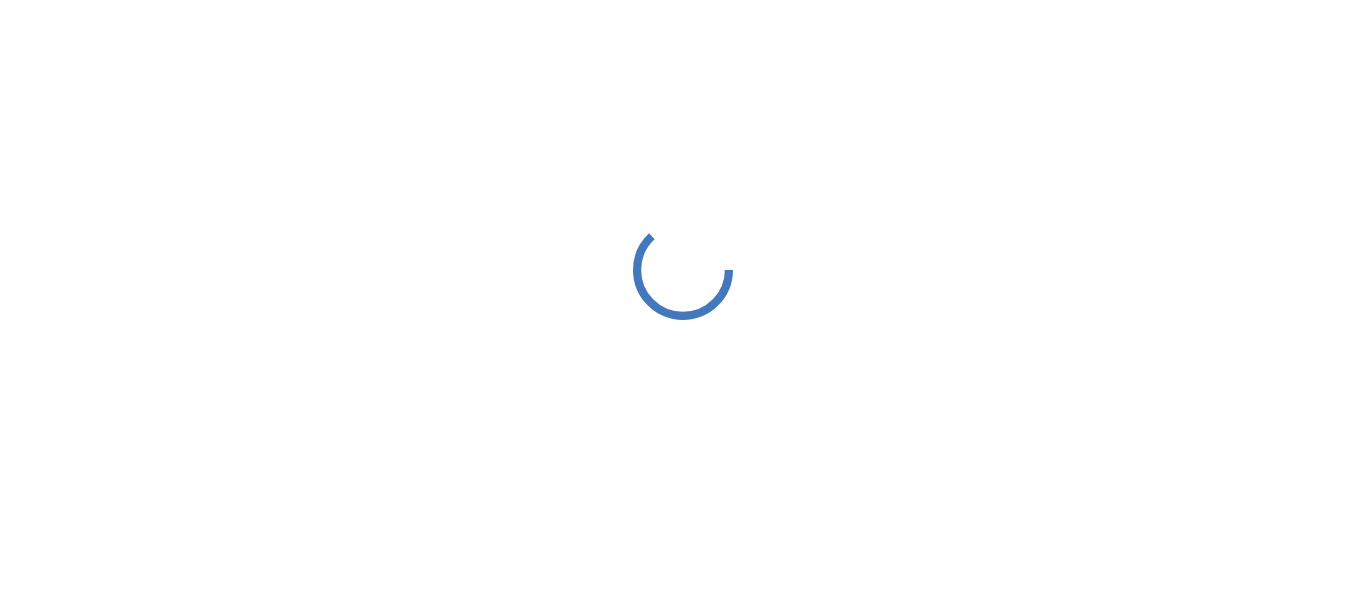 scroll, scrollTop: 0, scrollLeft: 0, axis: both 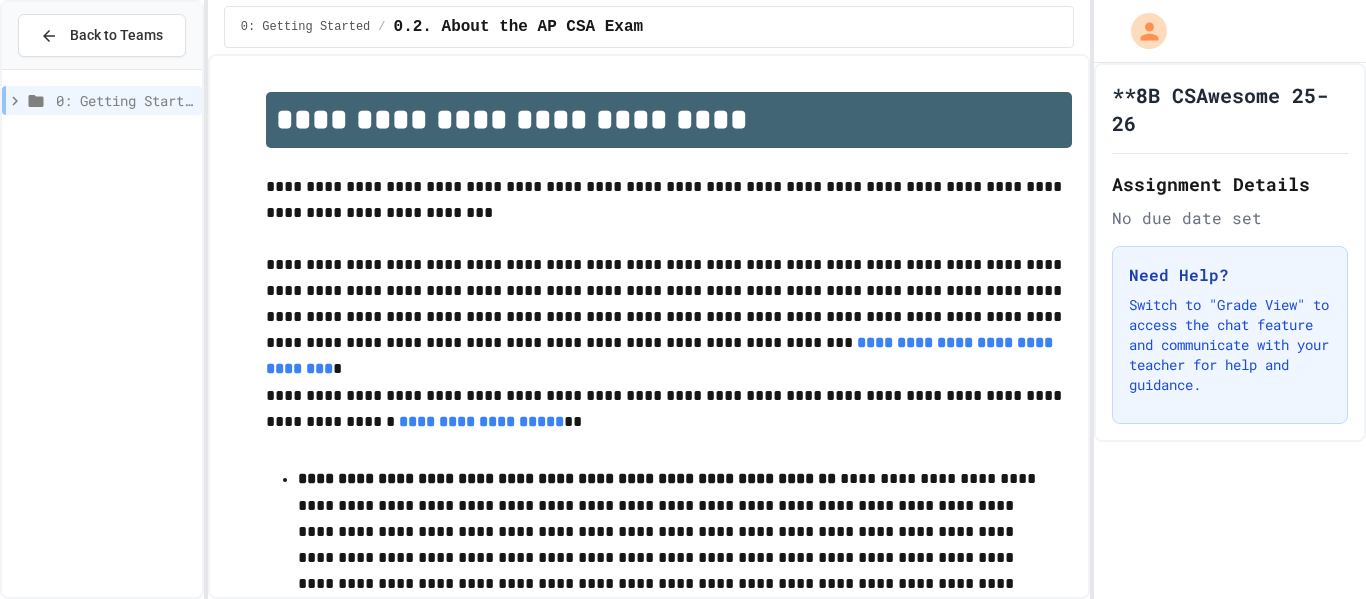 click 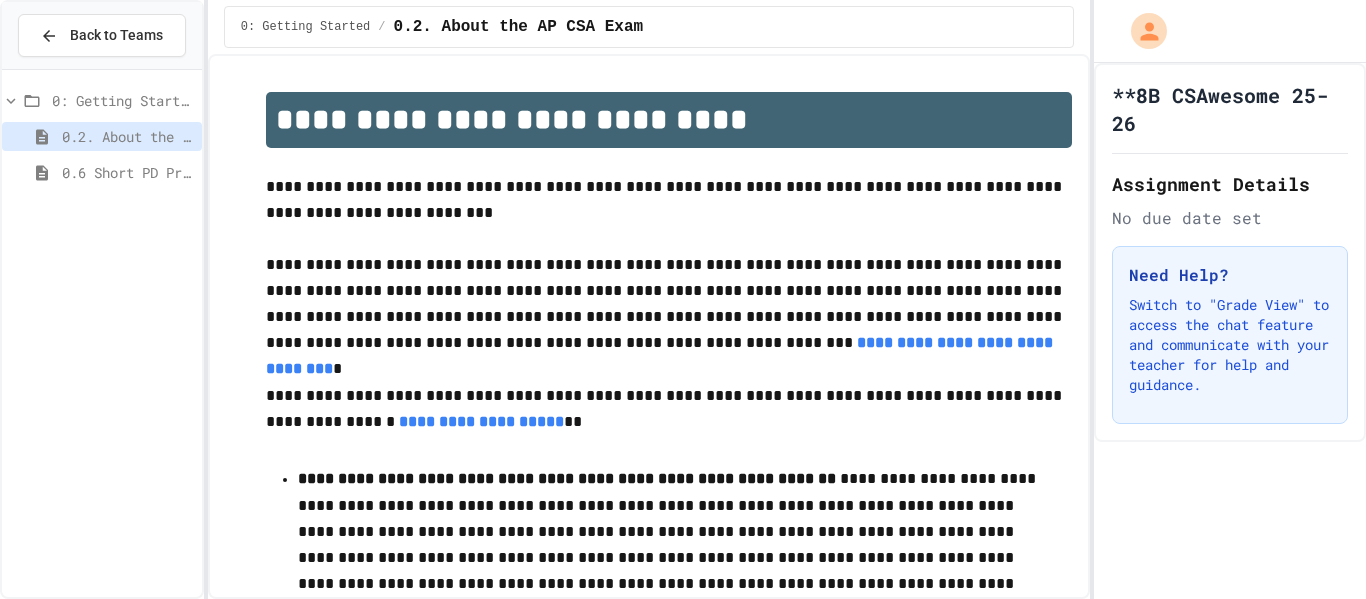 click on "0.6 Short PD Pretest" at bounding box center [128, 172] 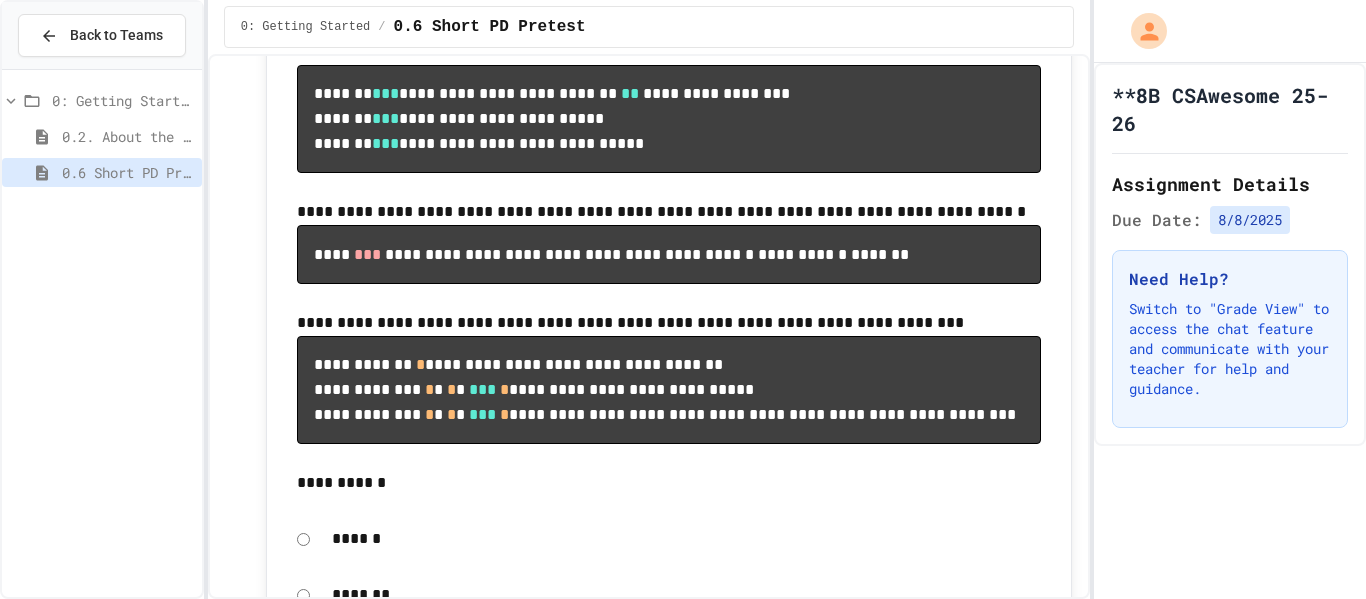 scroll, scrollTop: 853, scrollLeft: 0, axis: vertical 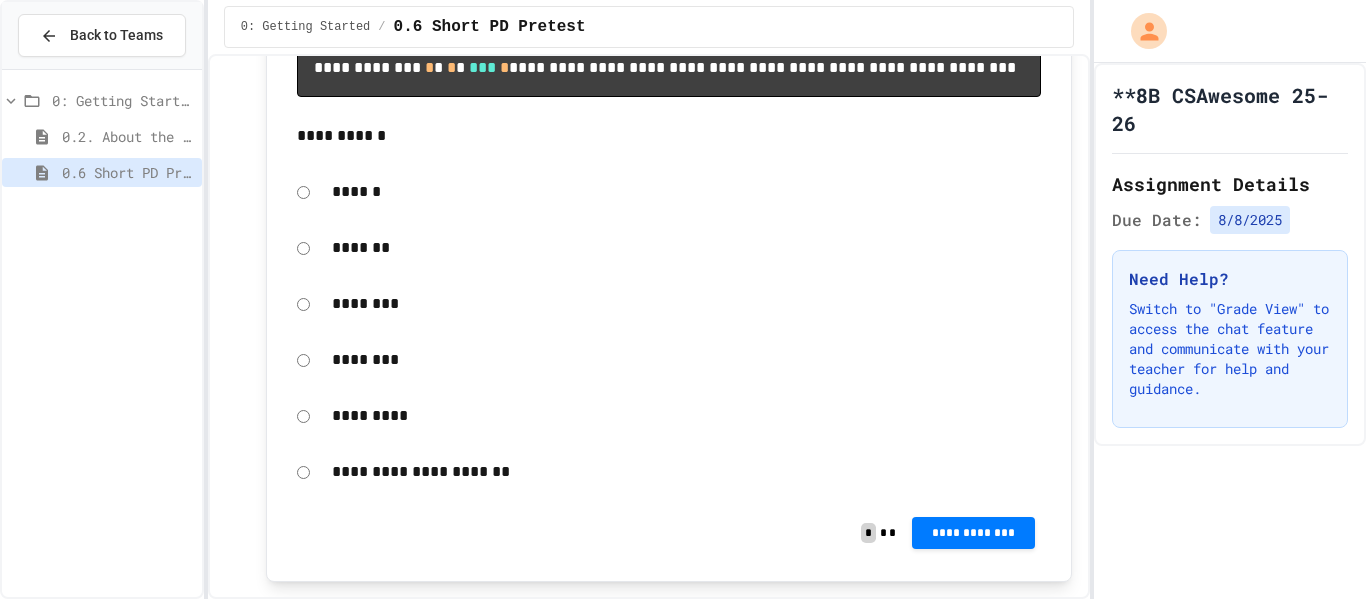 click on "**********" at bounding box center [973, 533] 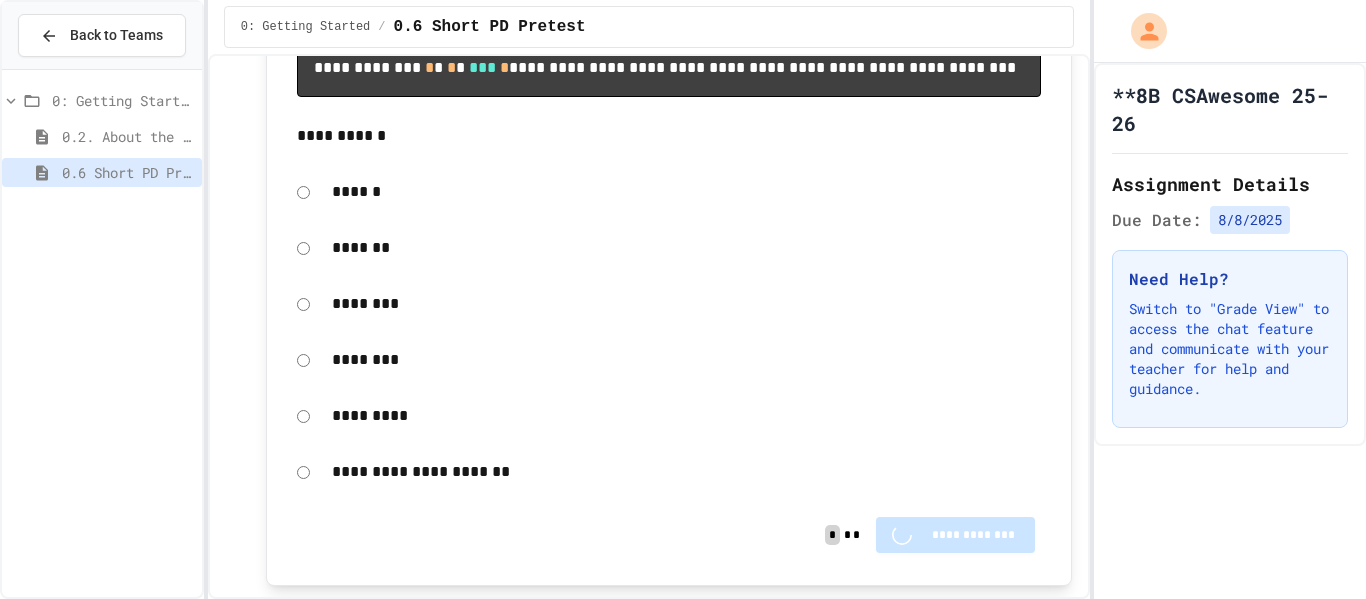 scroll, scrollTop: 1270, scrollLeft: 0, axis: vertical 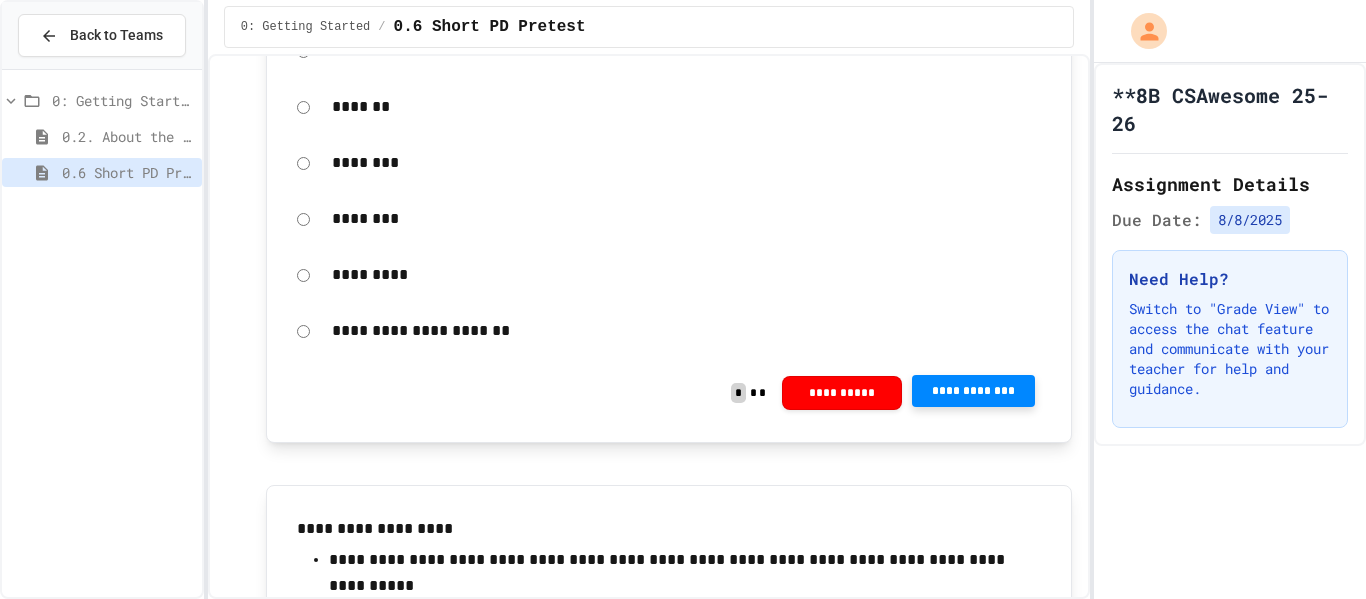 click 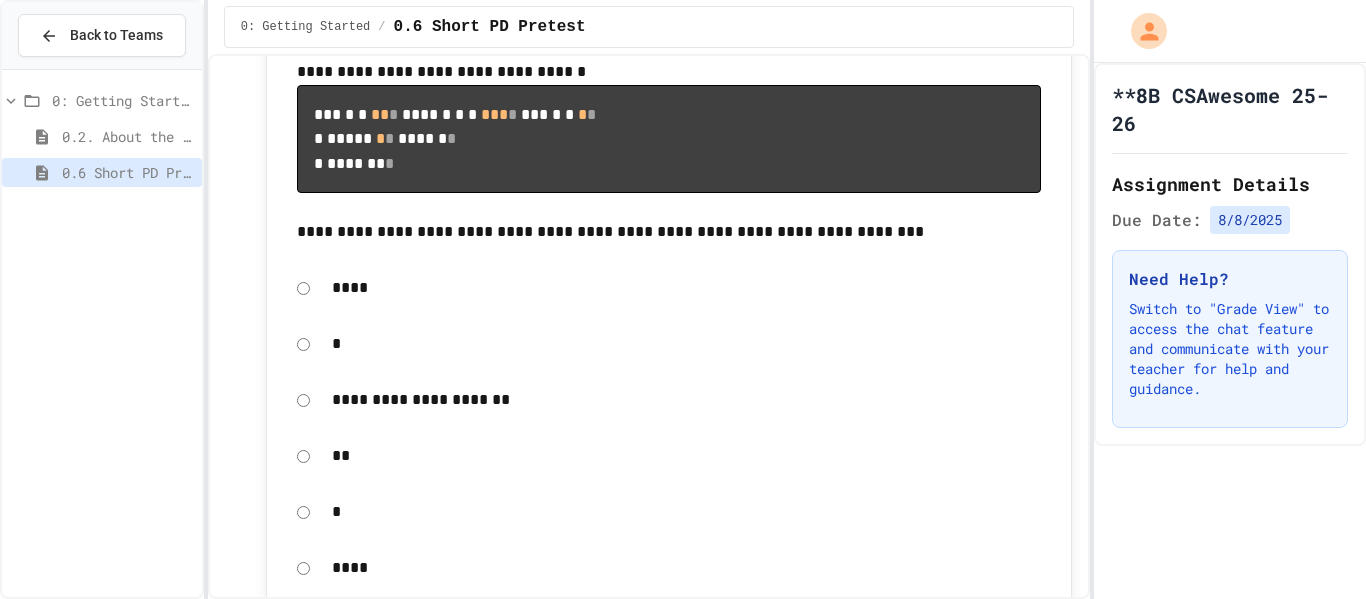 scroll, scrollTop: 1949, scrollLeft: 0, axis: vertical 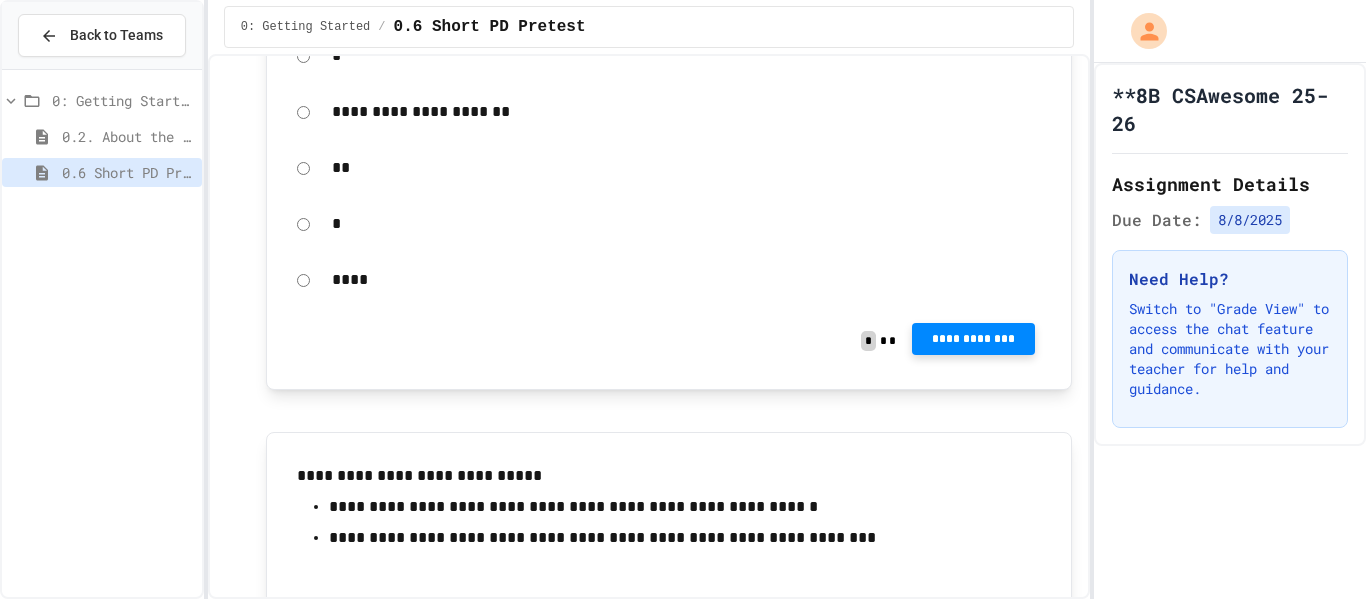 click on "**********" at bounding box center (973, 339) 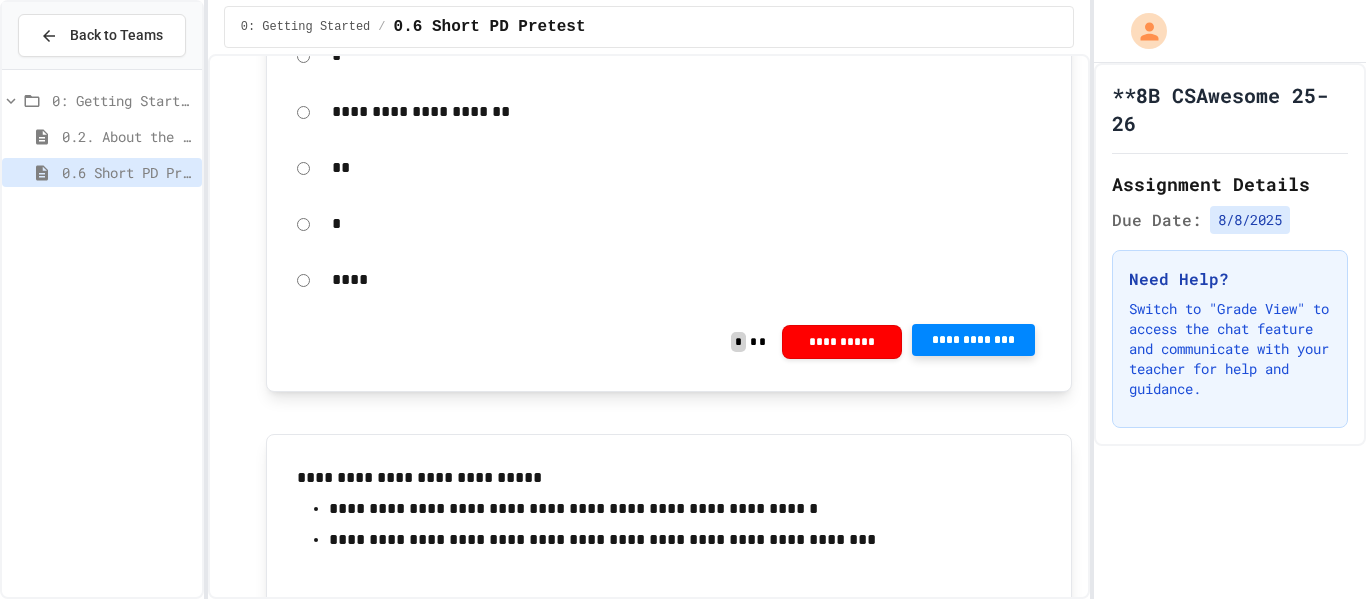 click 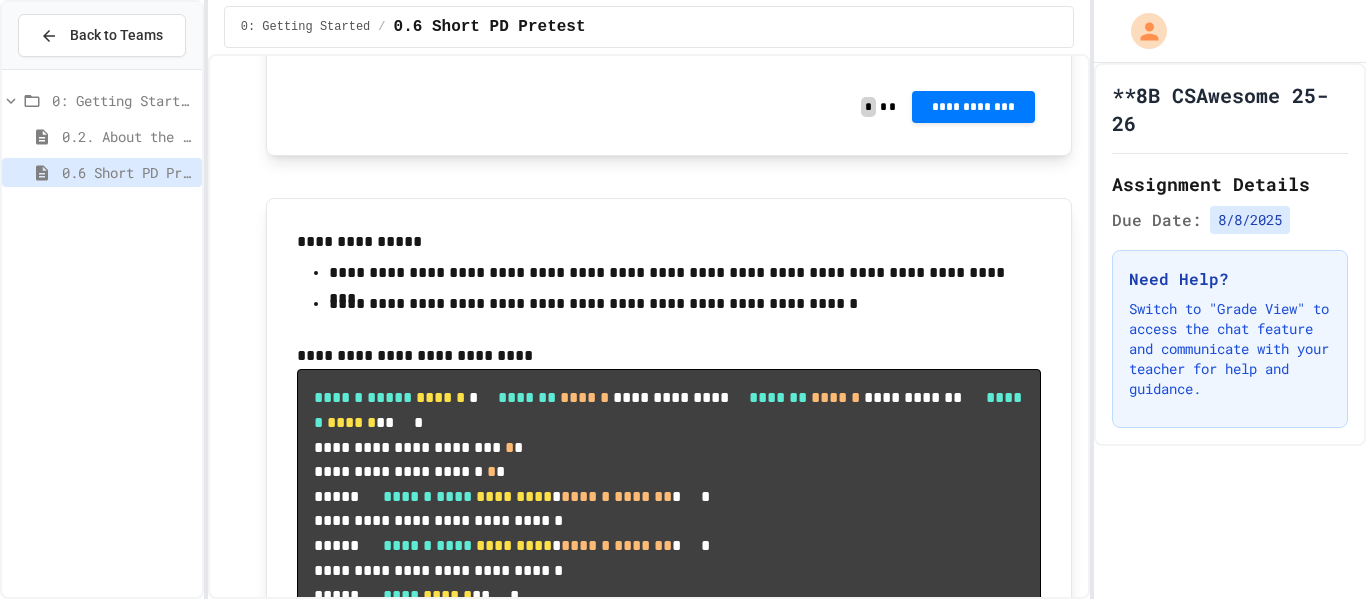 scroll, scrollTop: 3652, scrollLeft: 0, axis: vertical 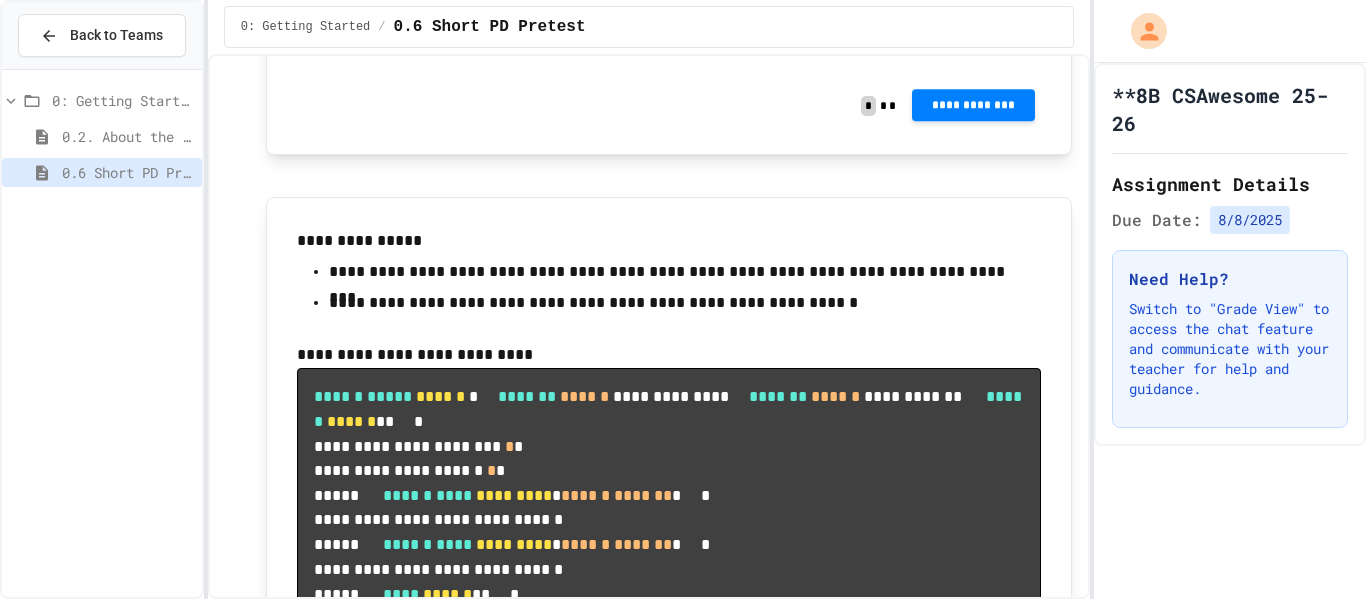 click on "**********" at bounding box center [973, 105] 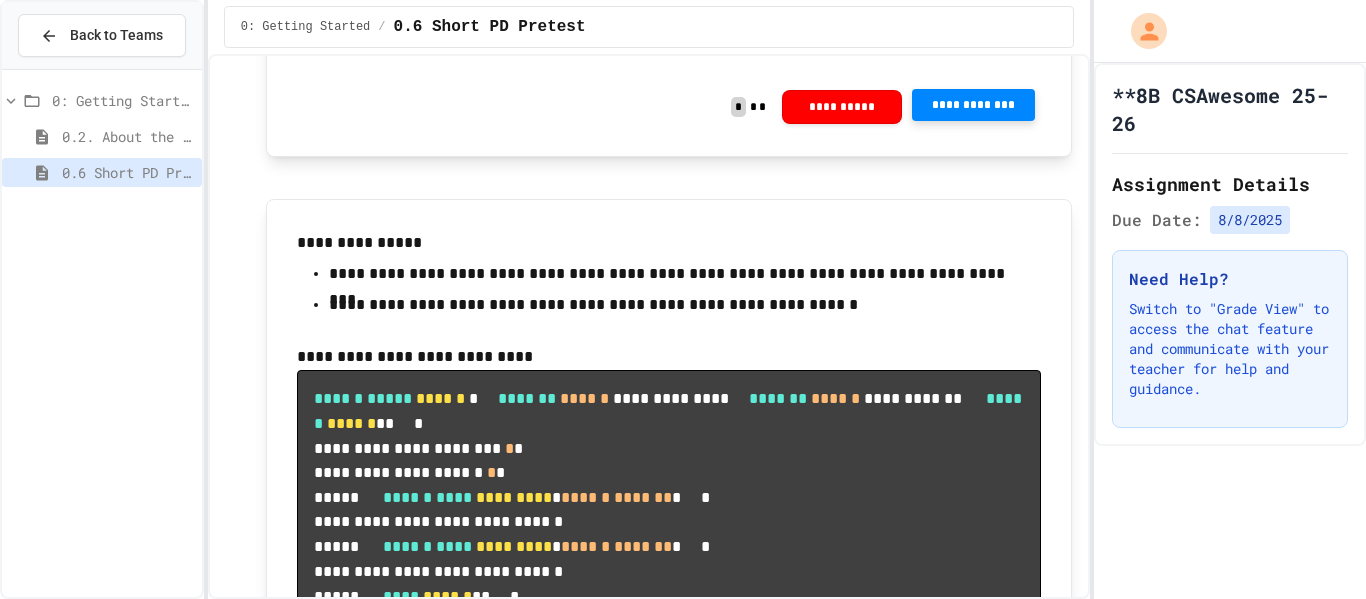 click 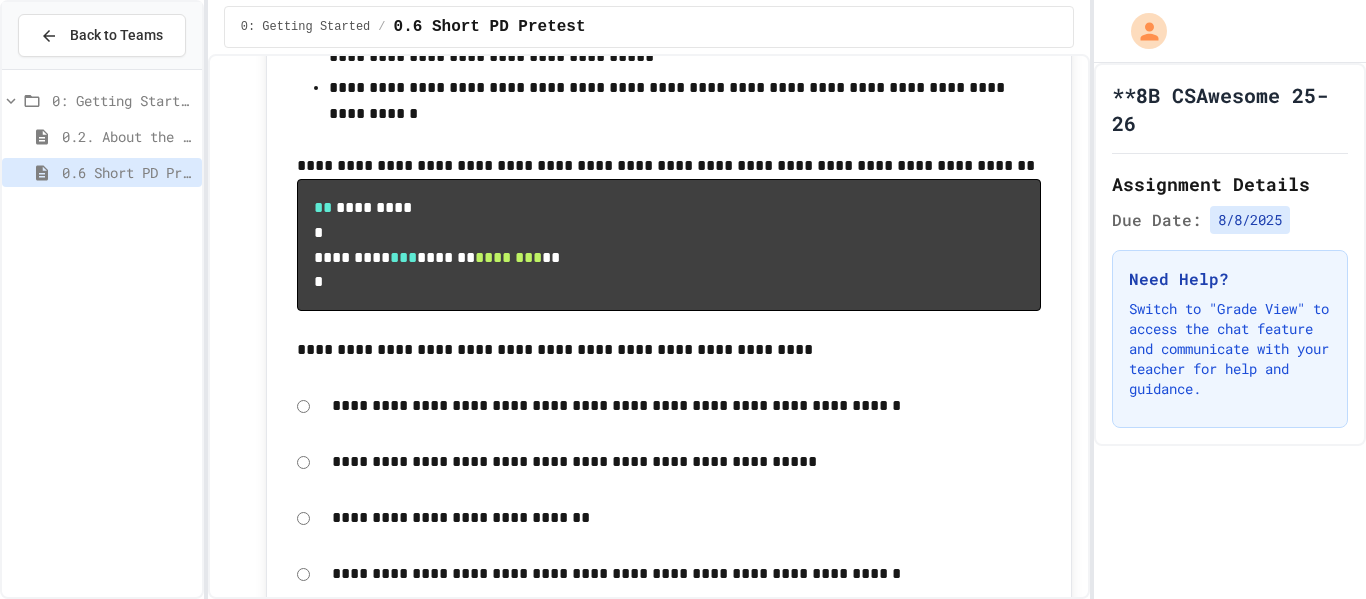 scroll, scrollTop: 5075, scrollLeft: 0, axis: vertical 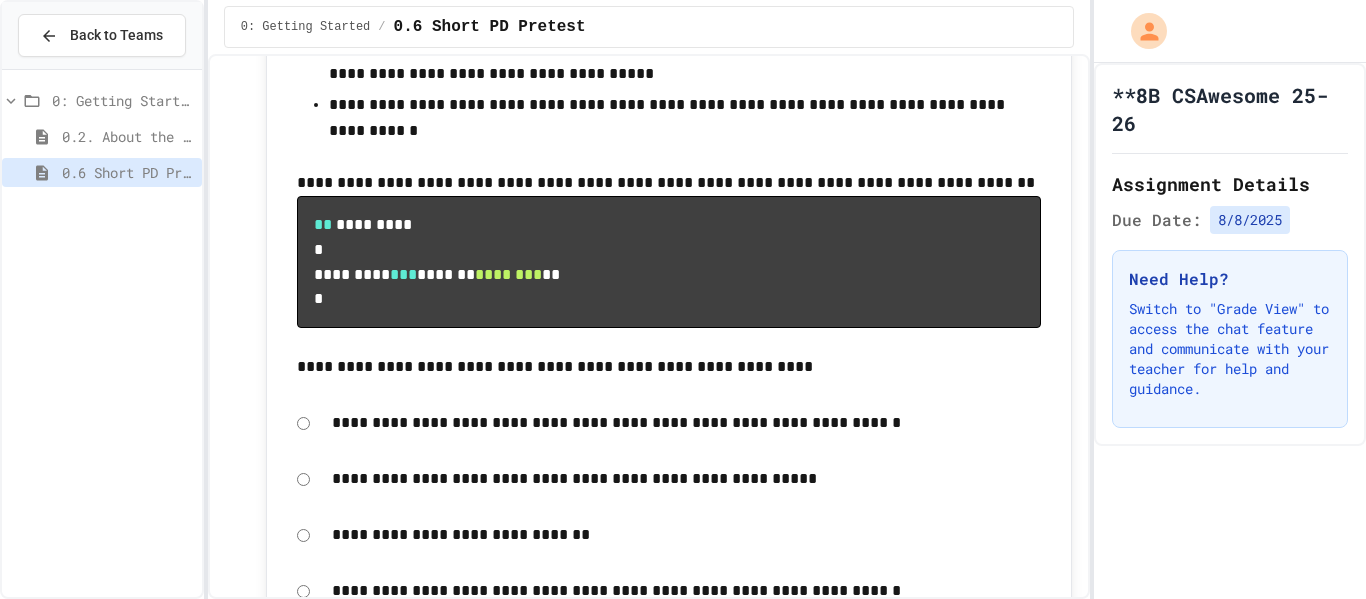 click on "**********" at bounding box center (973, -120) 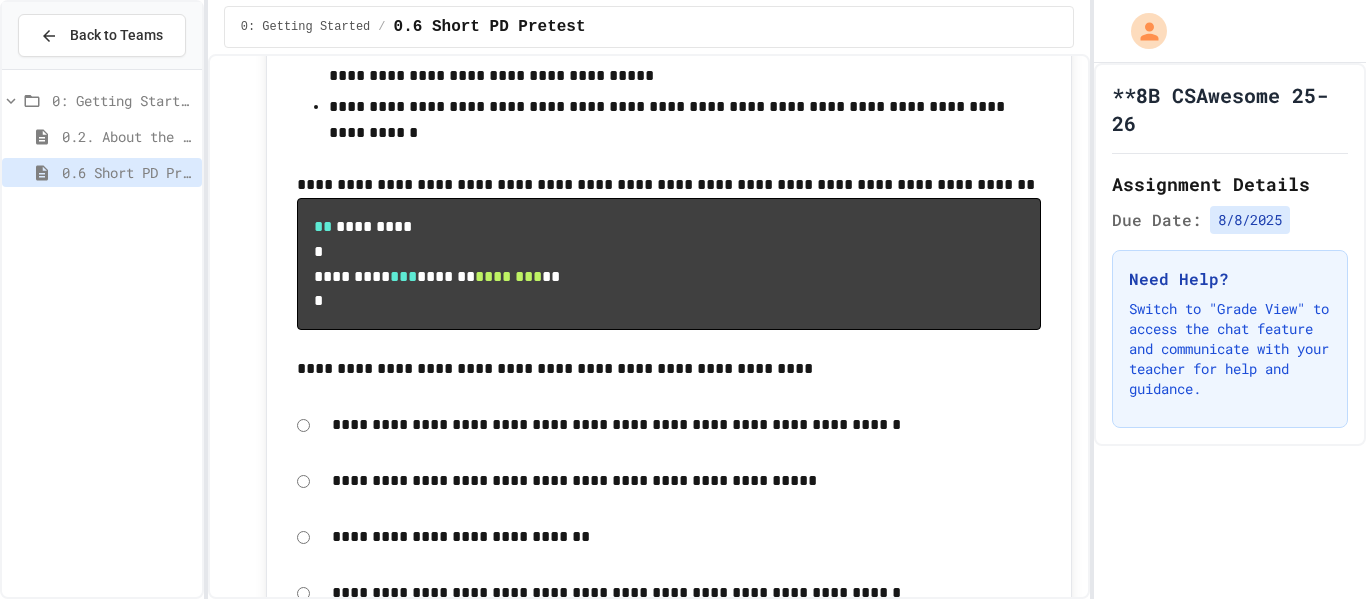 click 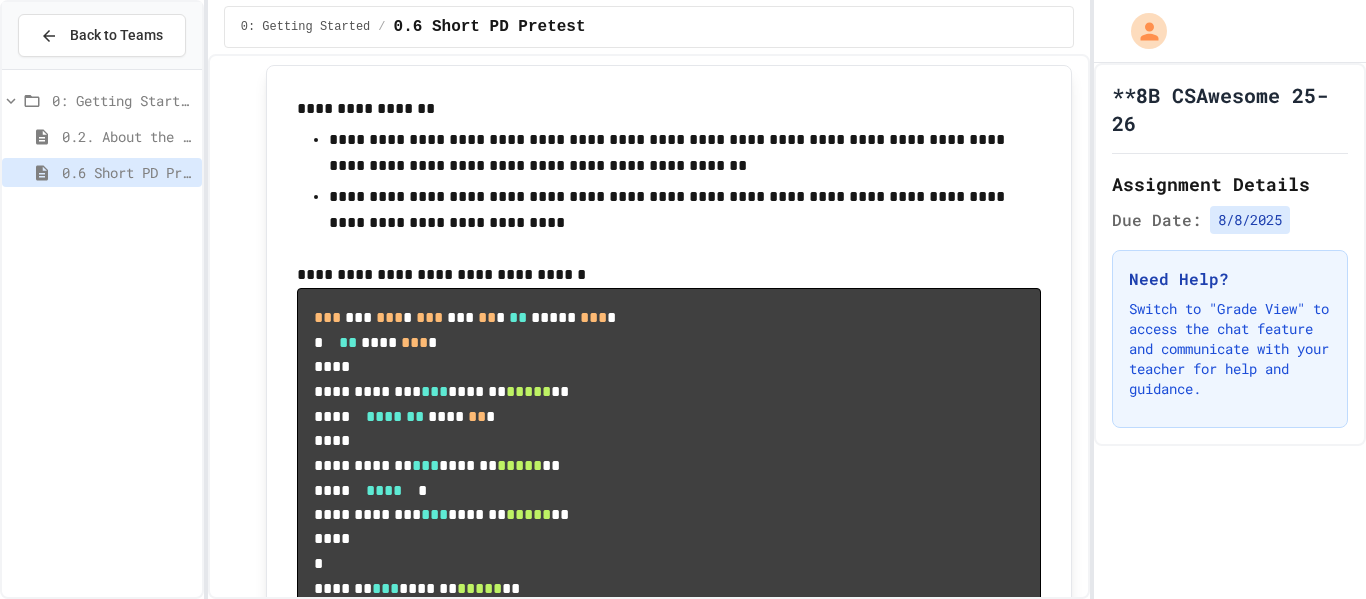 scroll, scrollTop: 5874, scrollLeft: 0, axis: vertical 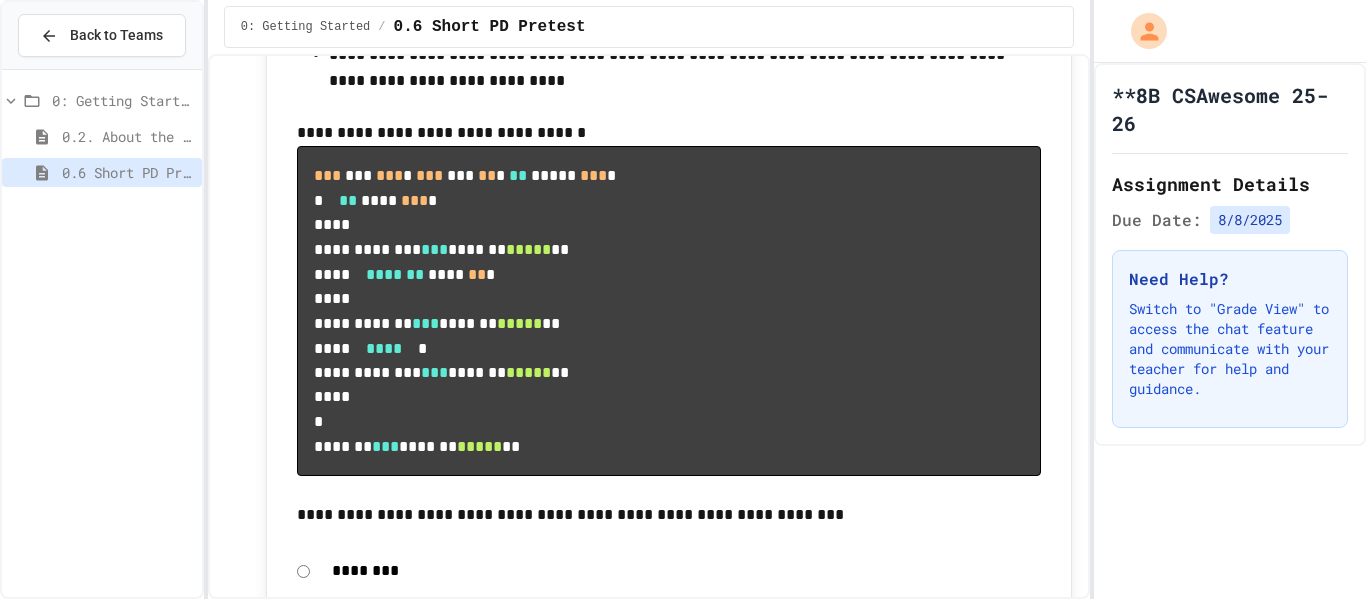 click on "**********" at bounding box center (973, -168) 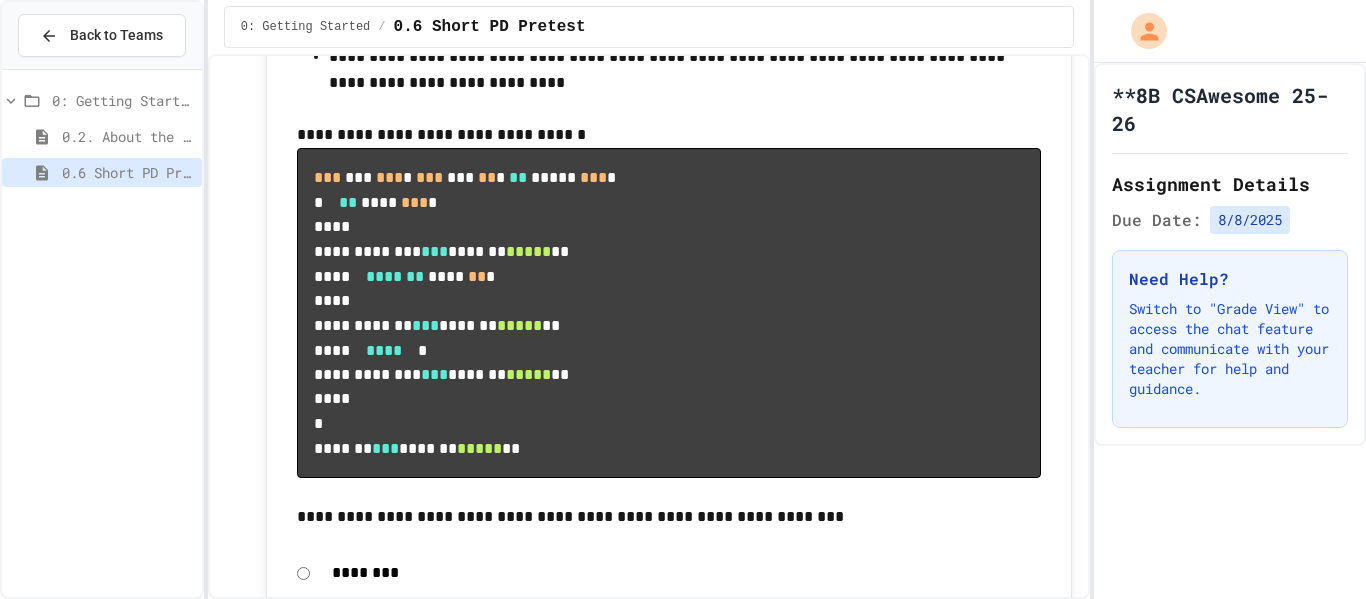 click 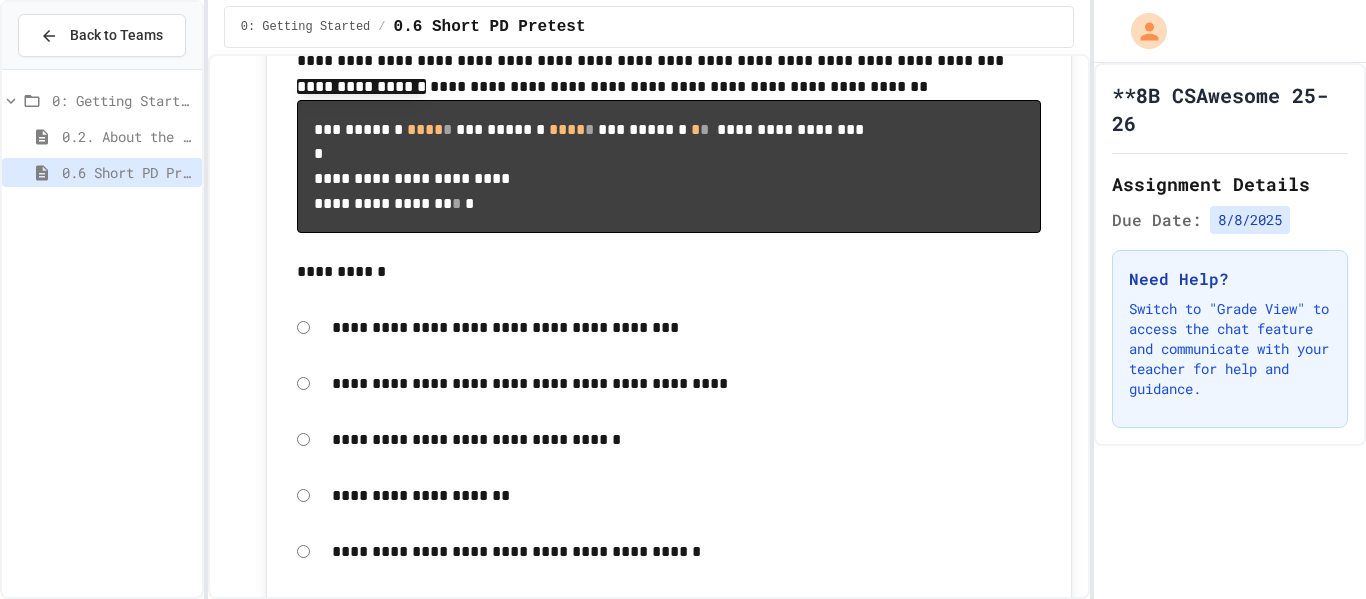 scroll, scrollTop: 7076, scrollLeft: 0, axis: vertical 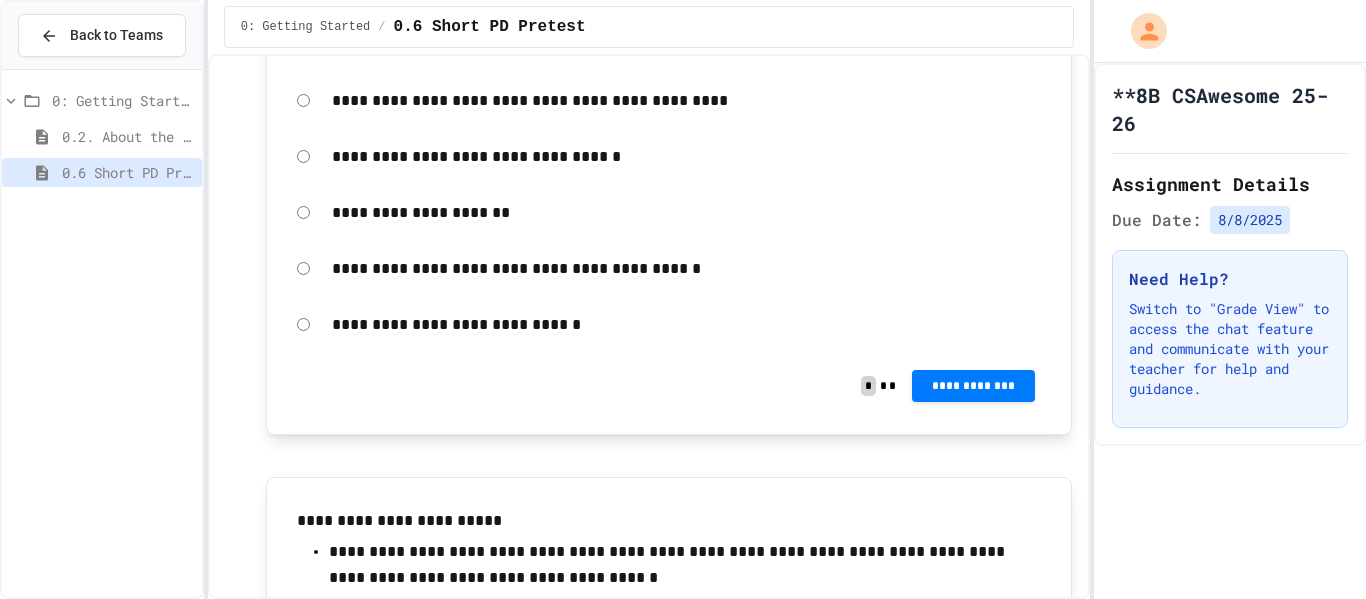 click on "**********" at bounding box center [973, -492] 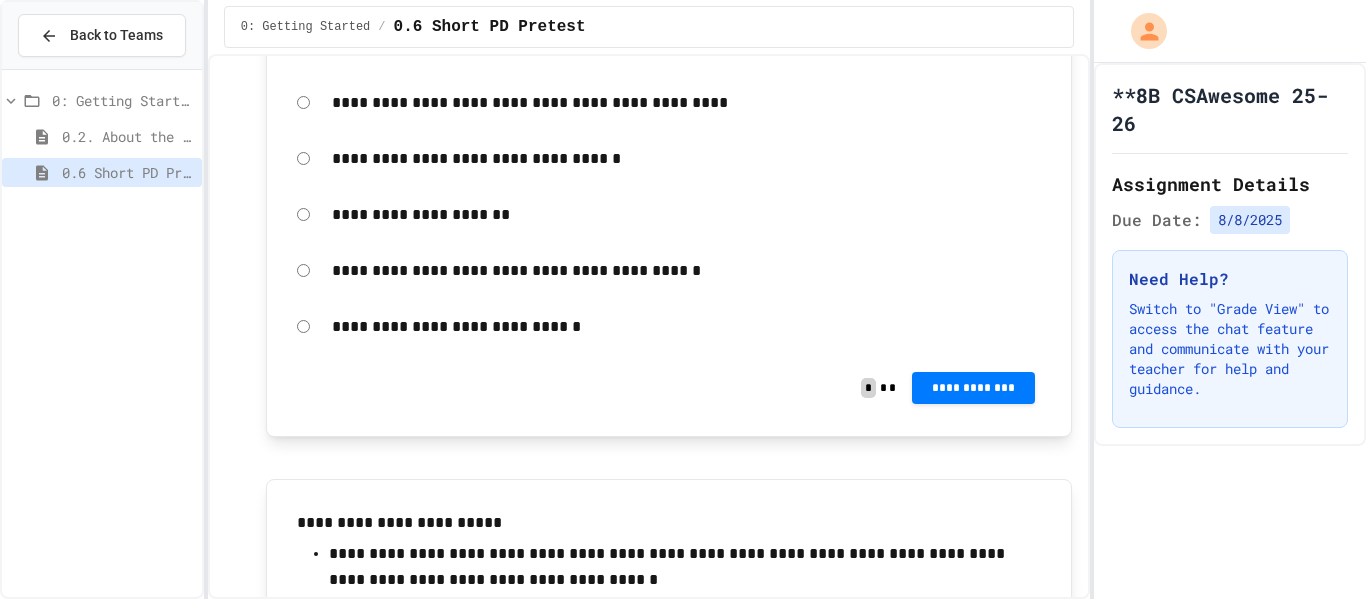 click 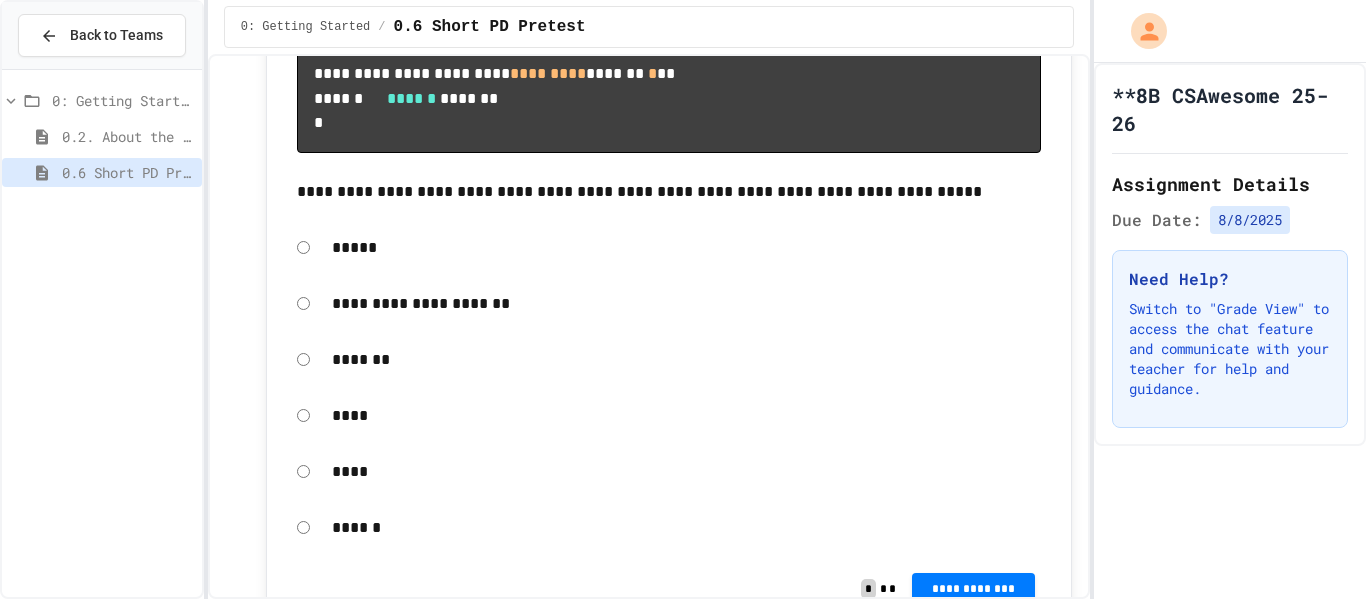 scroll, scrollTop: 8030, scrollLeft: 0, axis: vertical 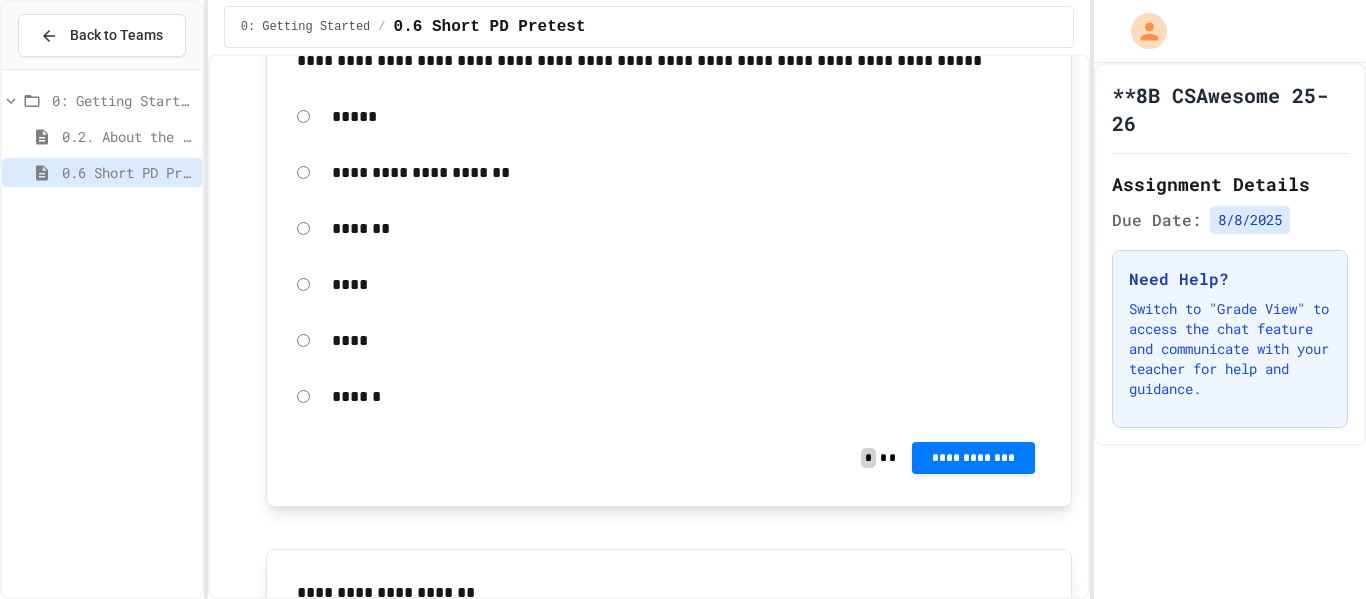 click on "**********" at bounding box center [973, -417] 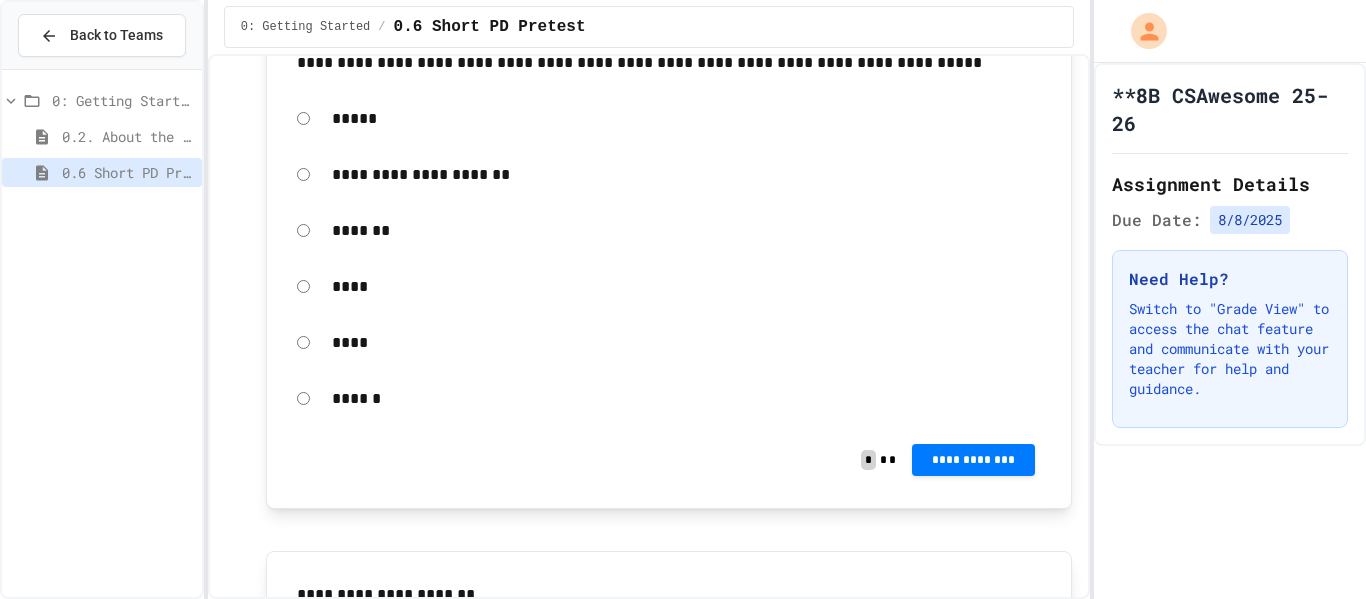 click 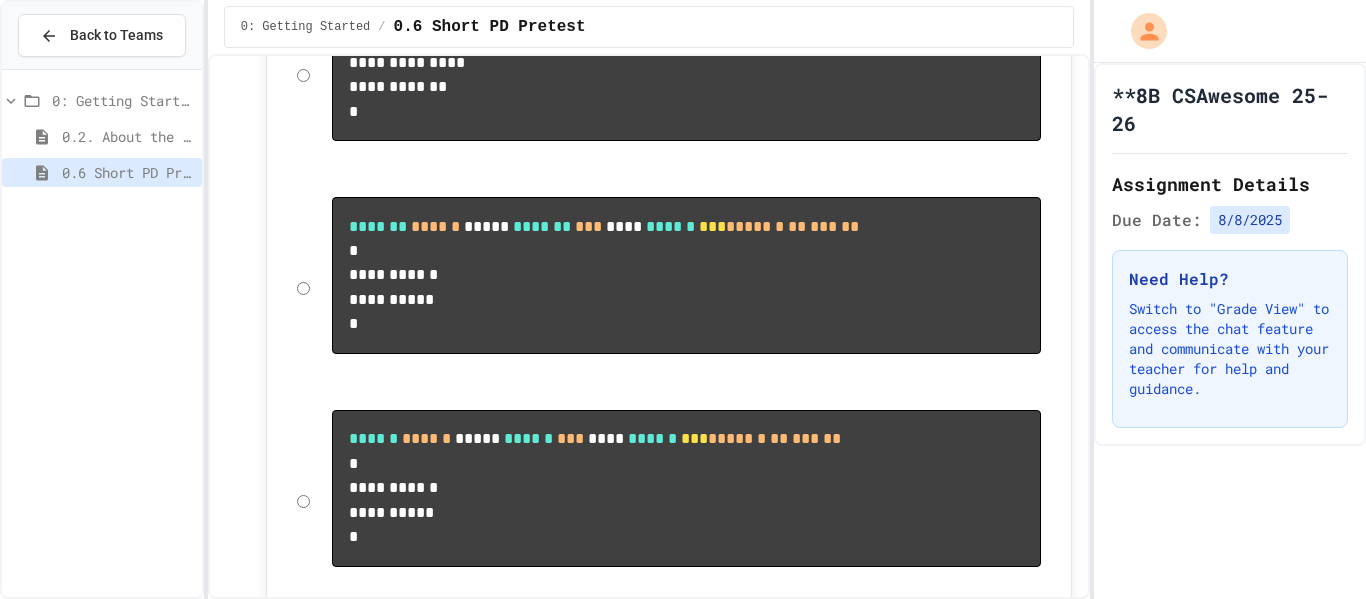 scroll, scrollTop: 9175, scrollLeft: 0, axis: vertical 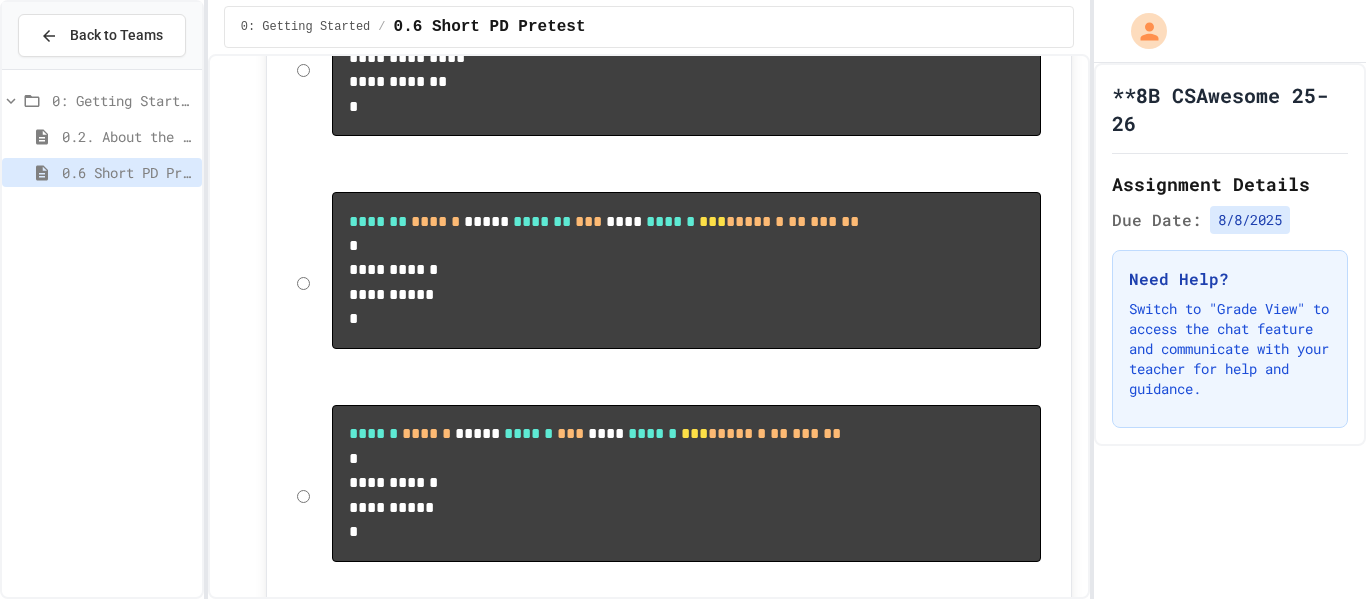 click on "******" at bounding box center [669, -614] 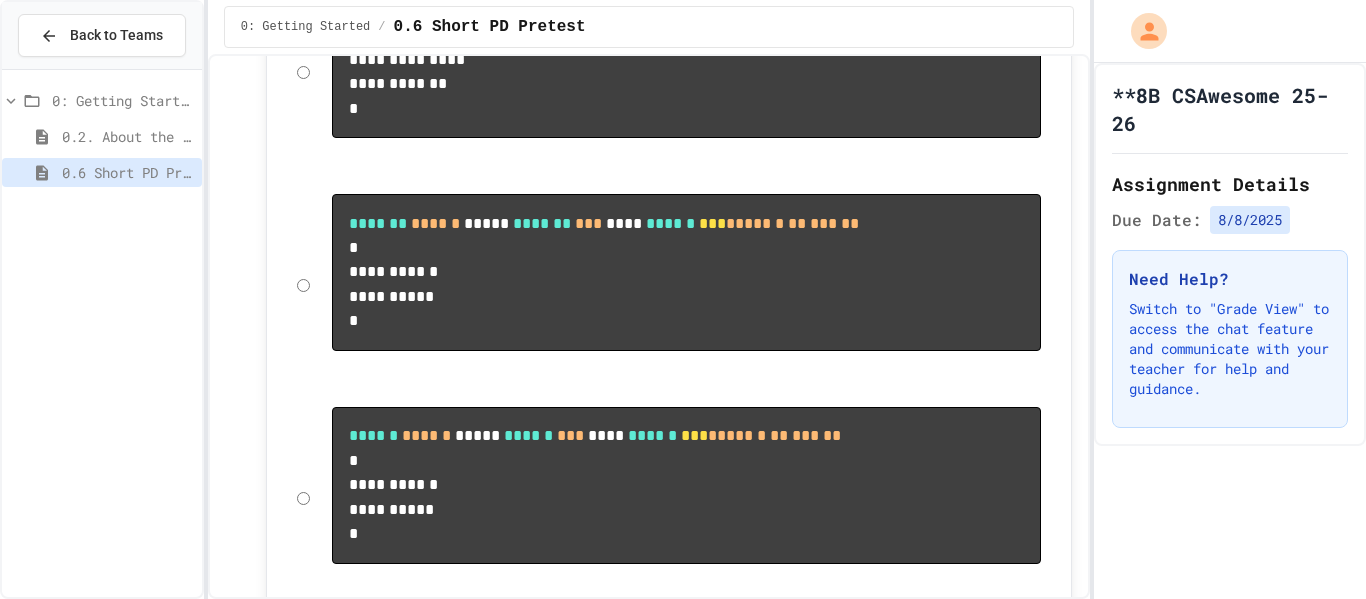 click at bounding box center (1262, 635) 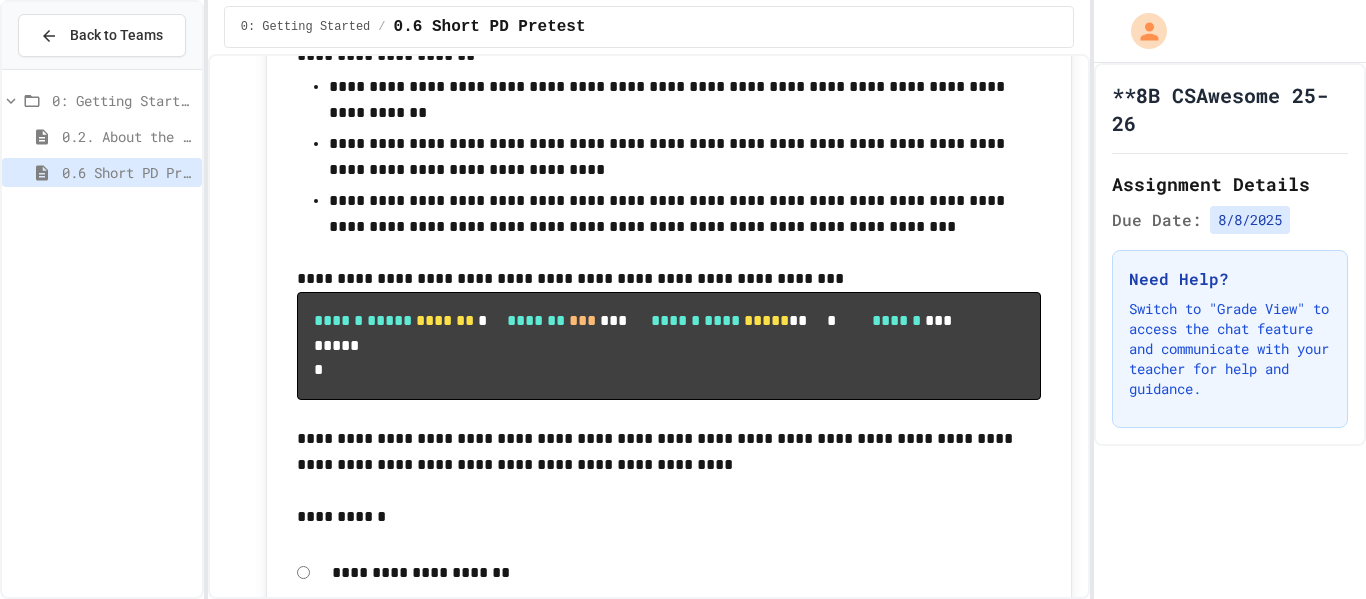scroll, scrollTop: 11090, scrollLeft: 0, axis: vertical 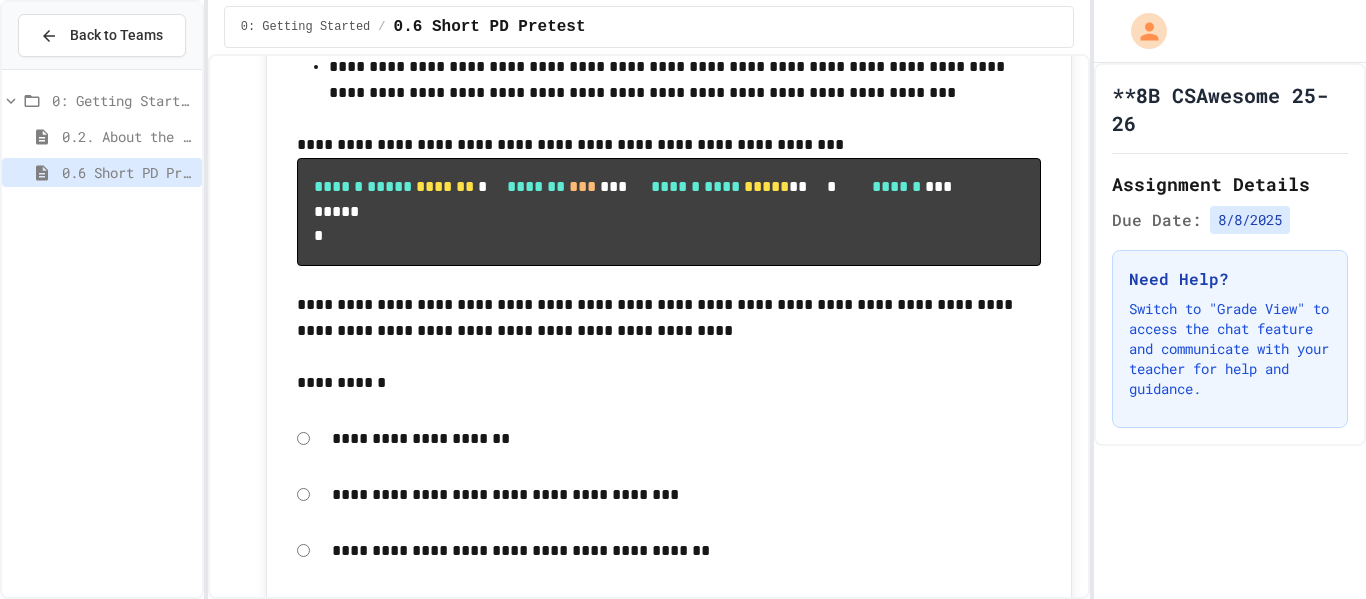 click on "**********" at bounding box center (973, -932) 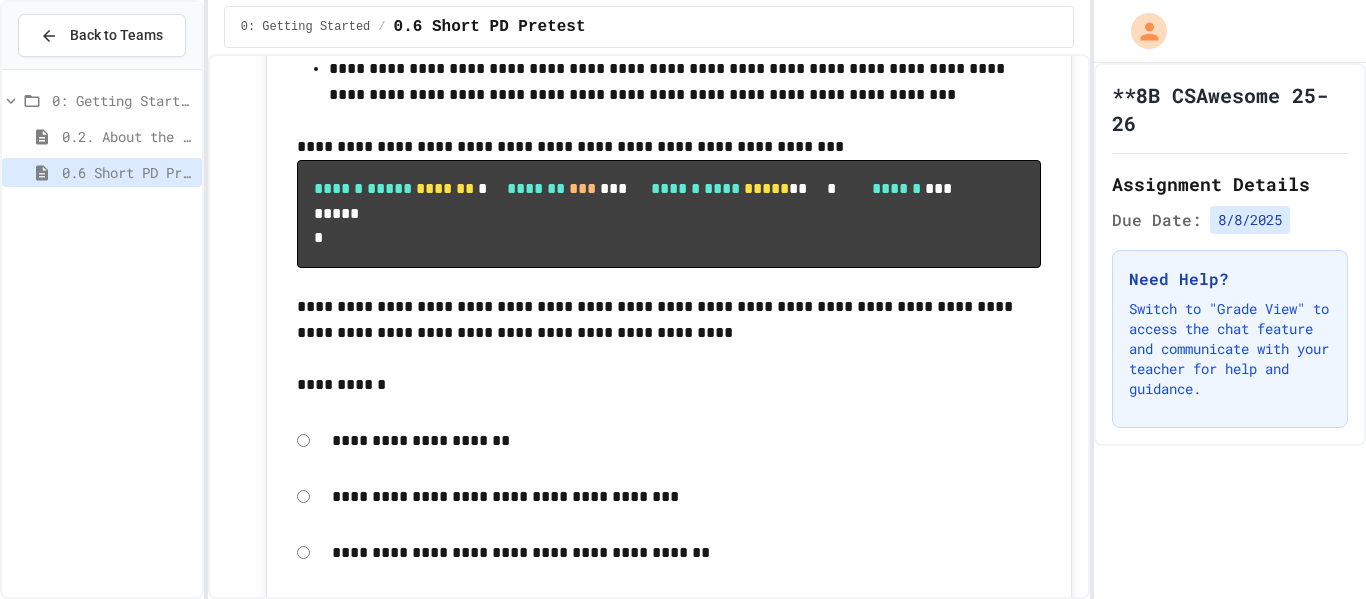 click 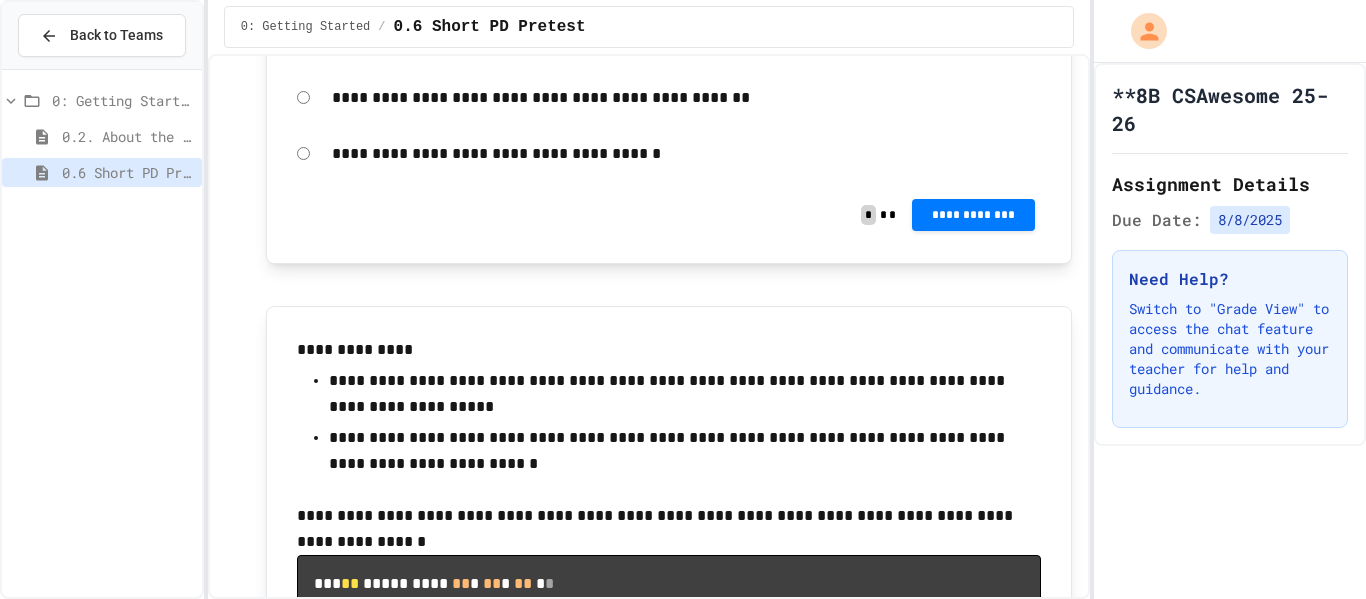 scroll, scrollTop: 11799, scrollLeft: 0, axis: vertical 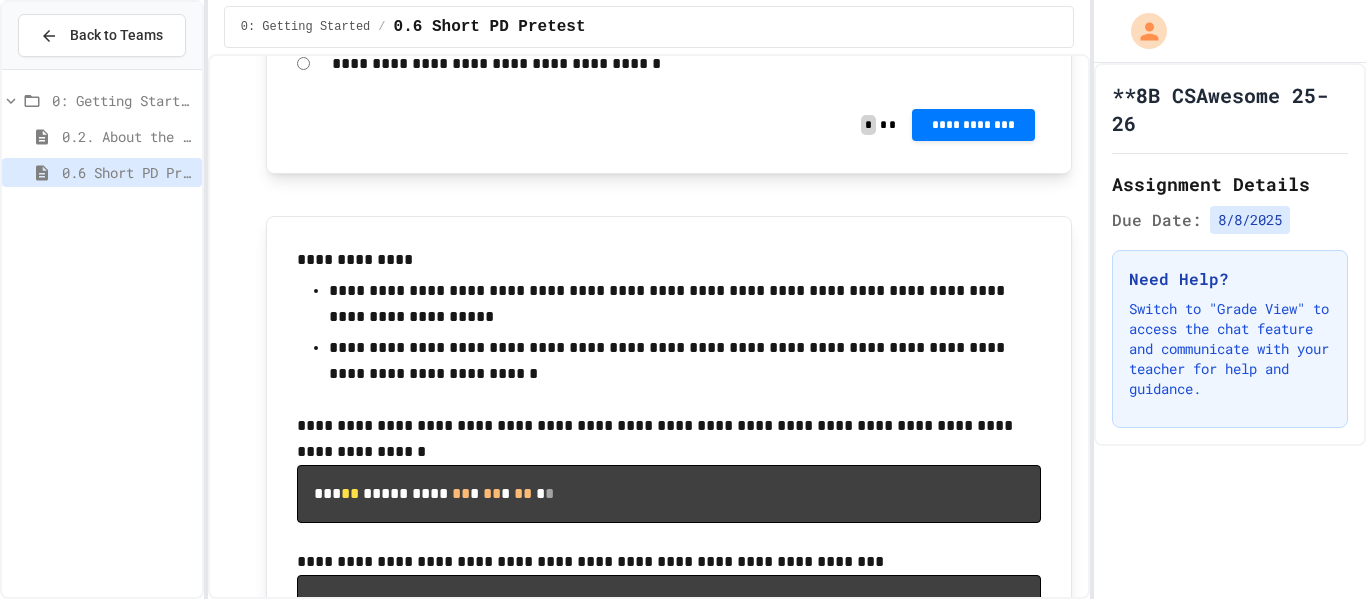 click on "**********" at bounding box center [973, -870] 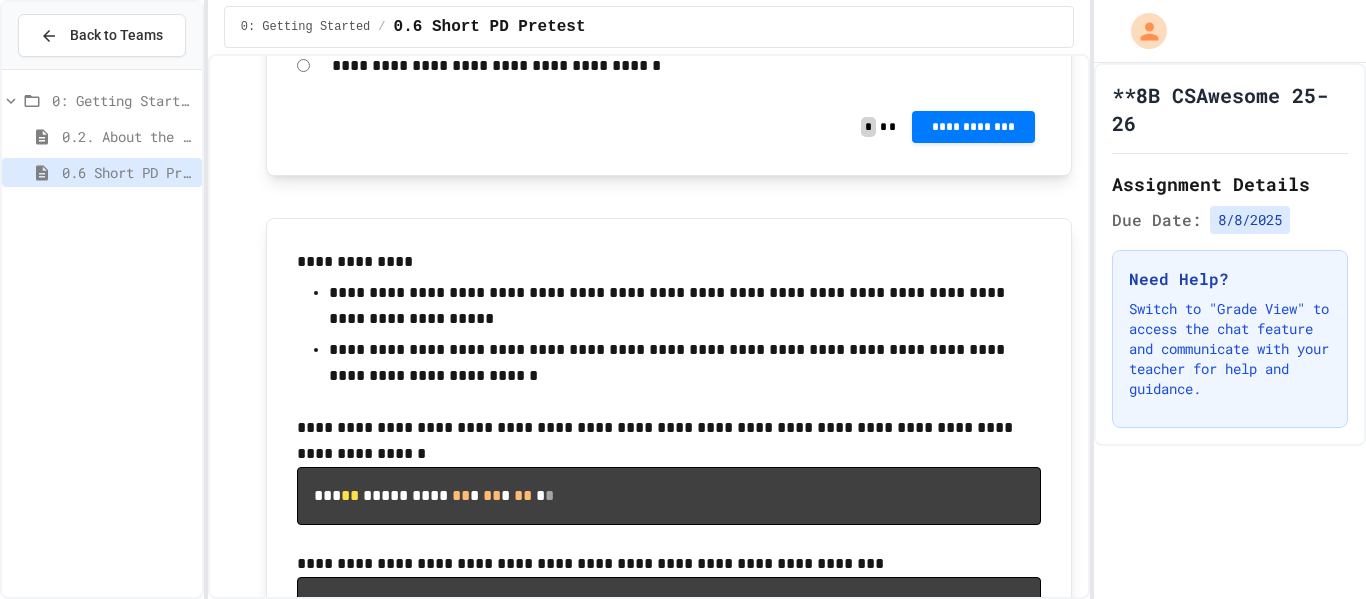 click 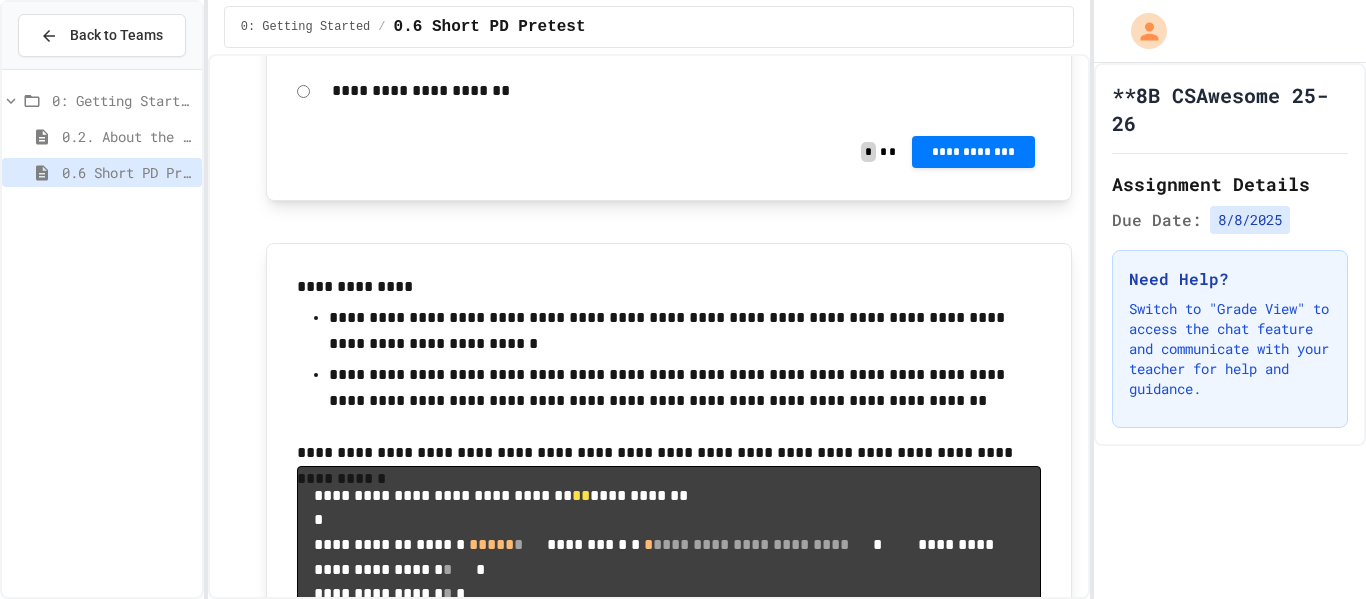 scroll, scrollTop: 12972, scrollLeft: 0, axis: vertical 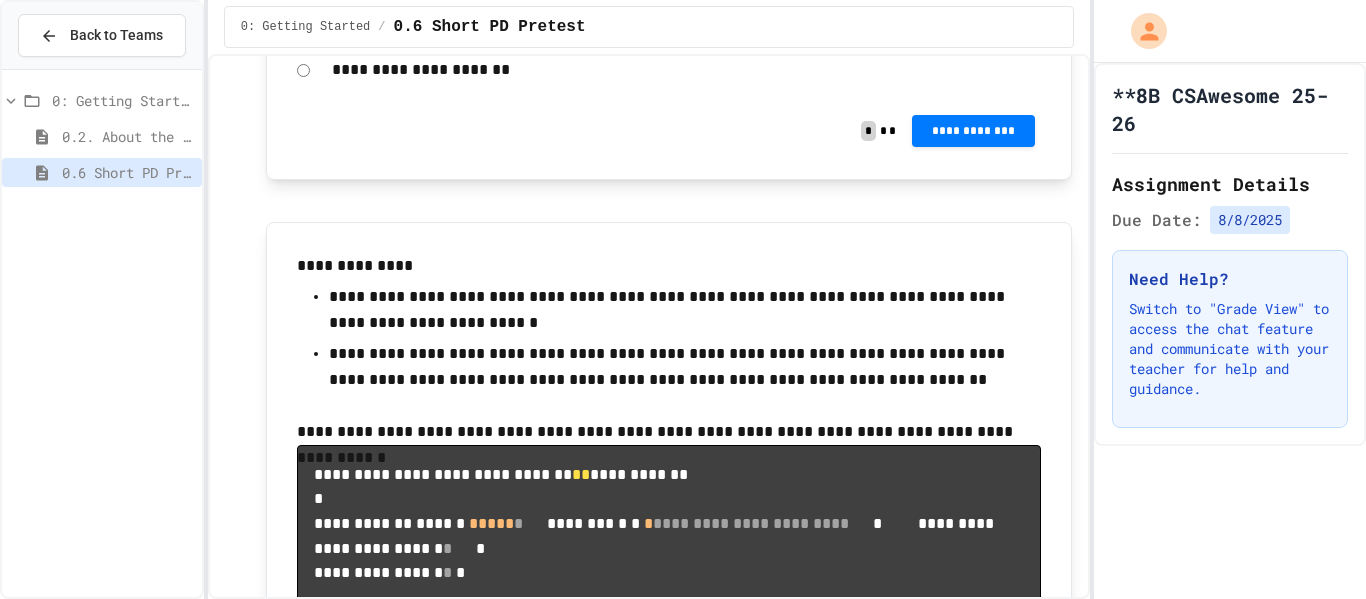 click on "**********" at bounding box center (973, -964) 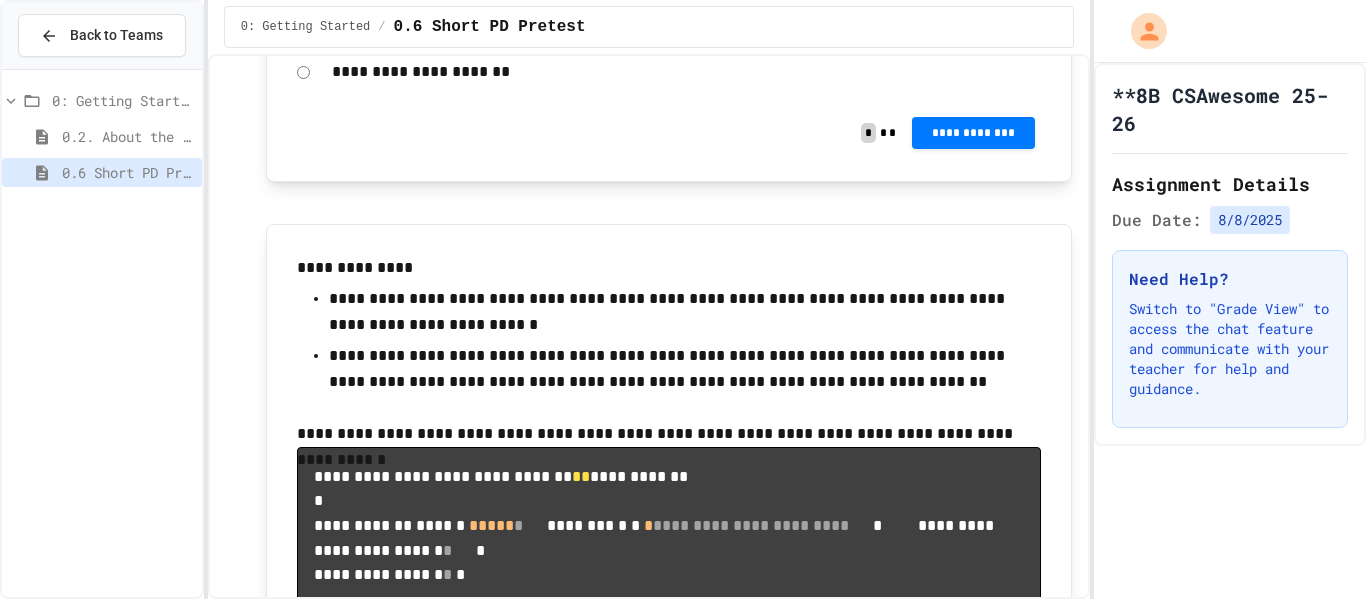 click 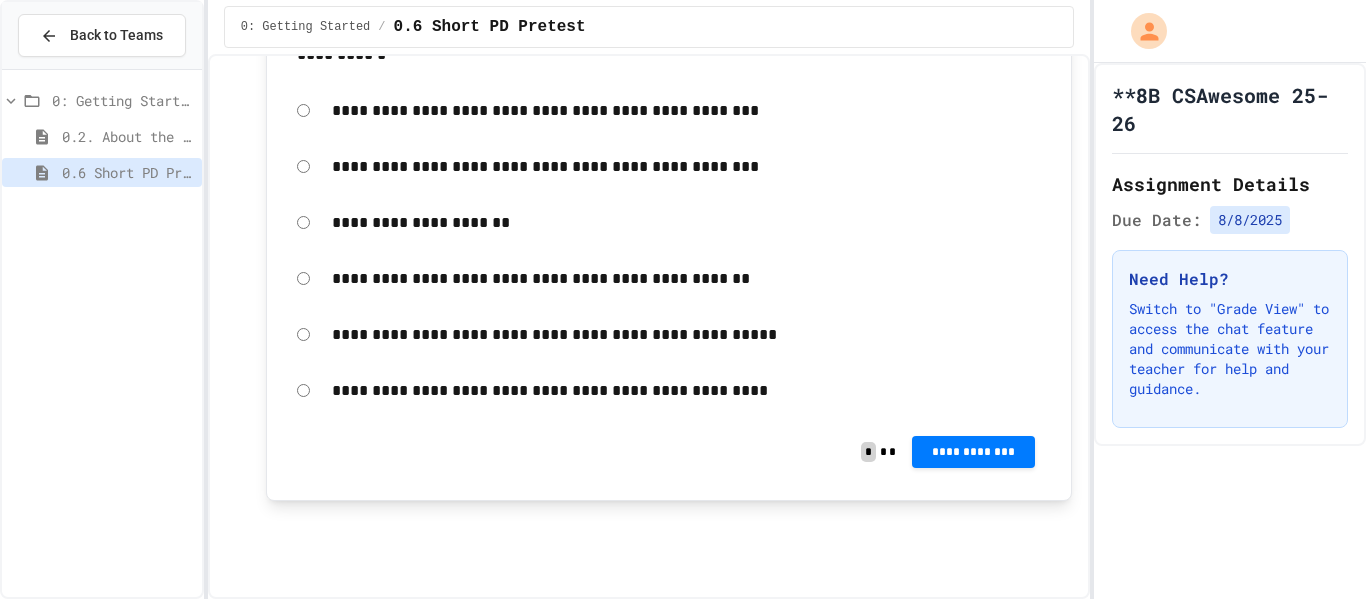 scroll, scrollTop: 14053, scrollLeft: 0, axis: vertical 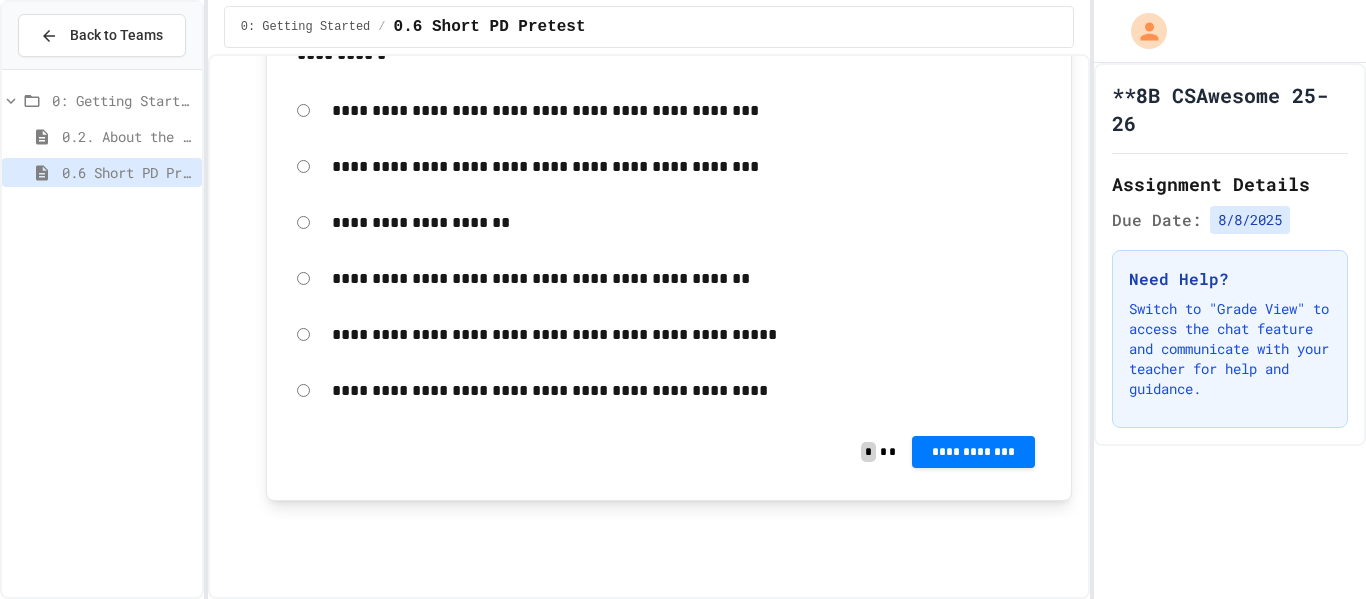 click on "**********" at bounding box center (973, -458) 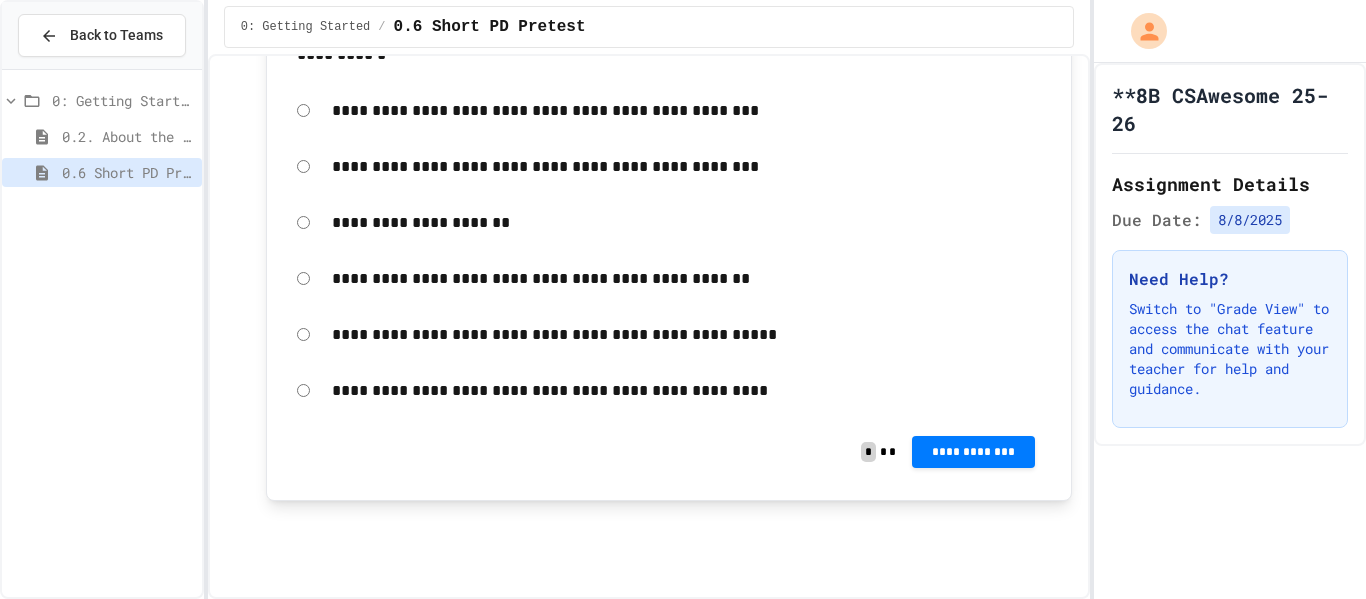 scroll, scrollTop: 15239, scrollLeft: 0, axis: vertical 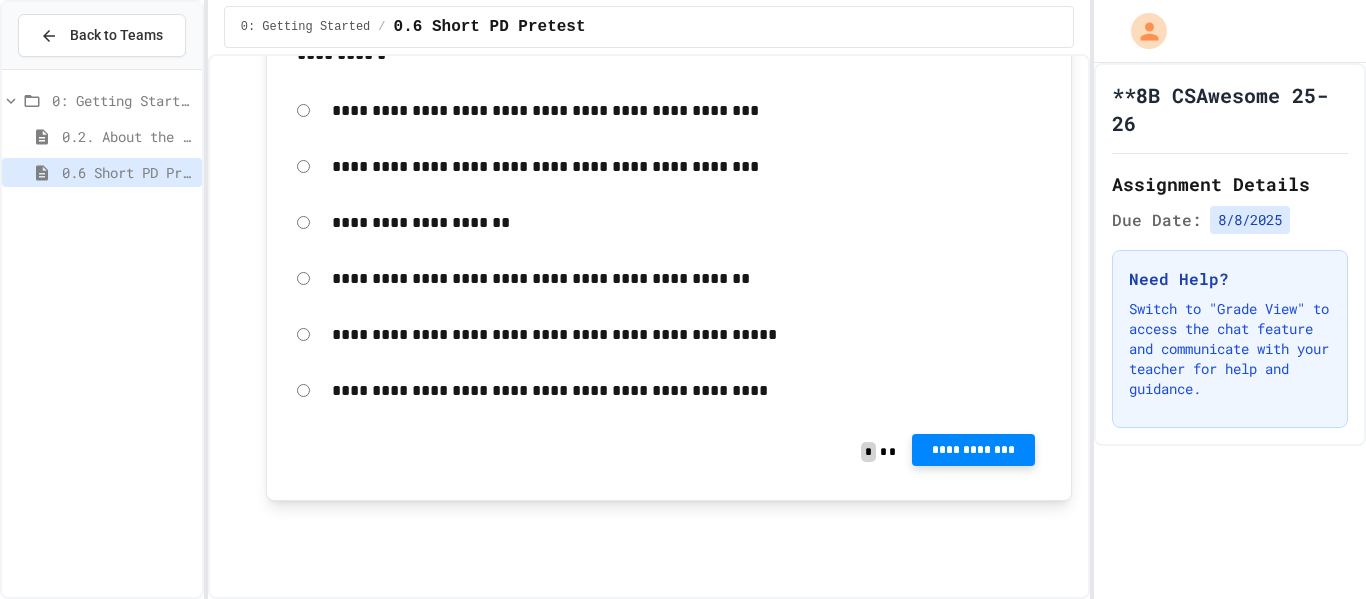 click on "**********" at bounding box center [973, 450] 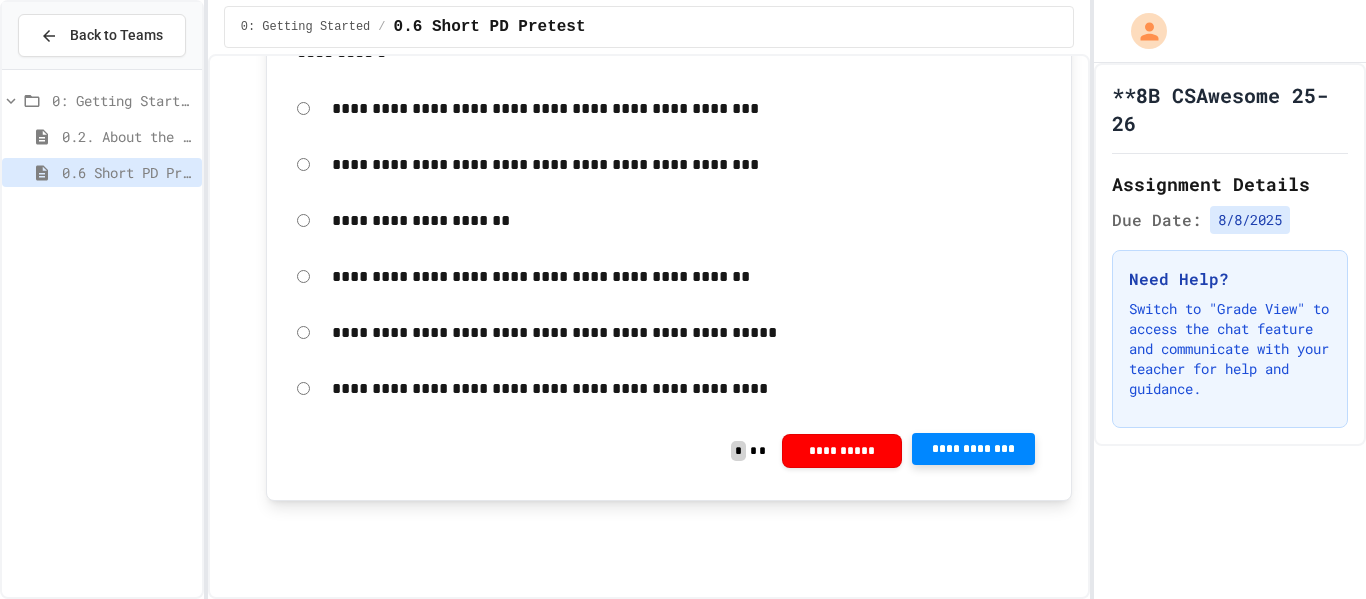 click 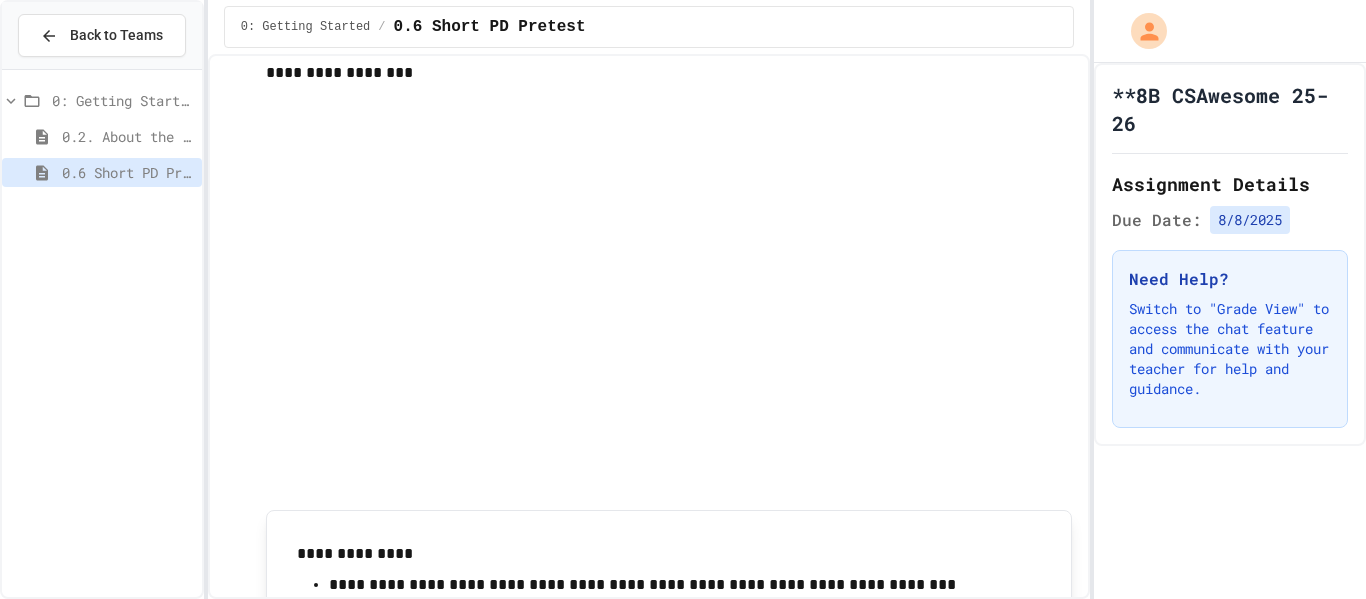 scroll, scrollTop: 15346, scrollLeft: 0, axis: vertical 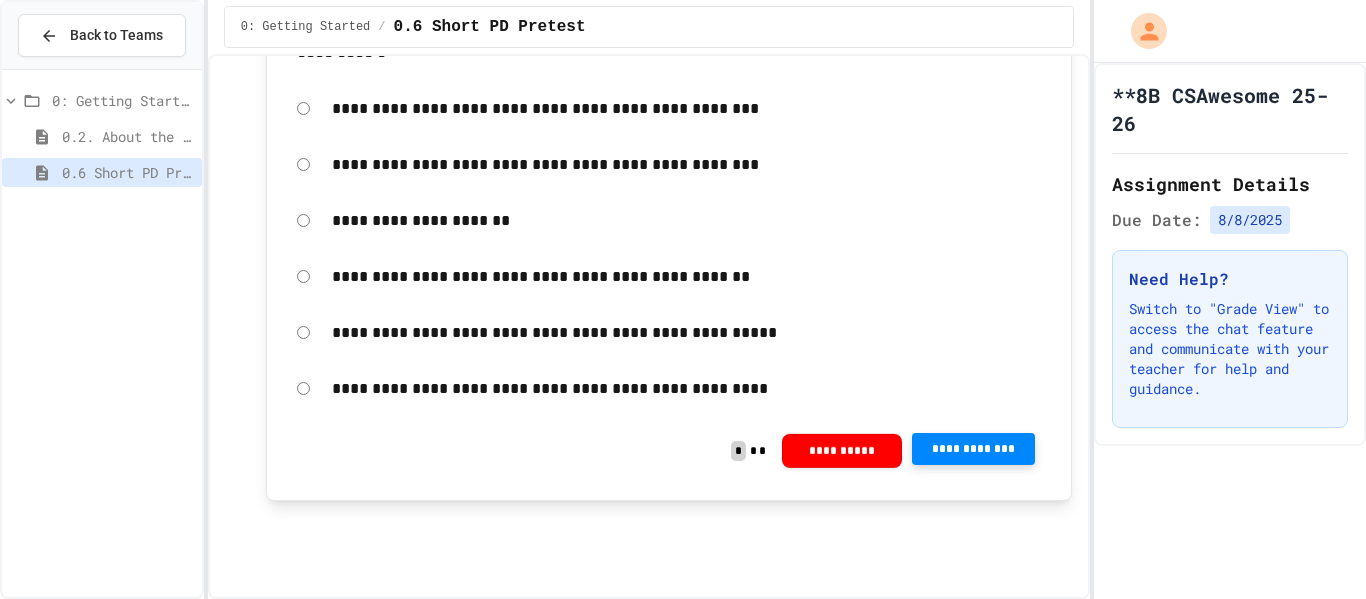 click on "**********" at bounding box center (842, 450) 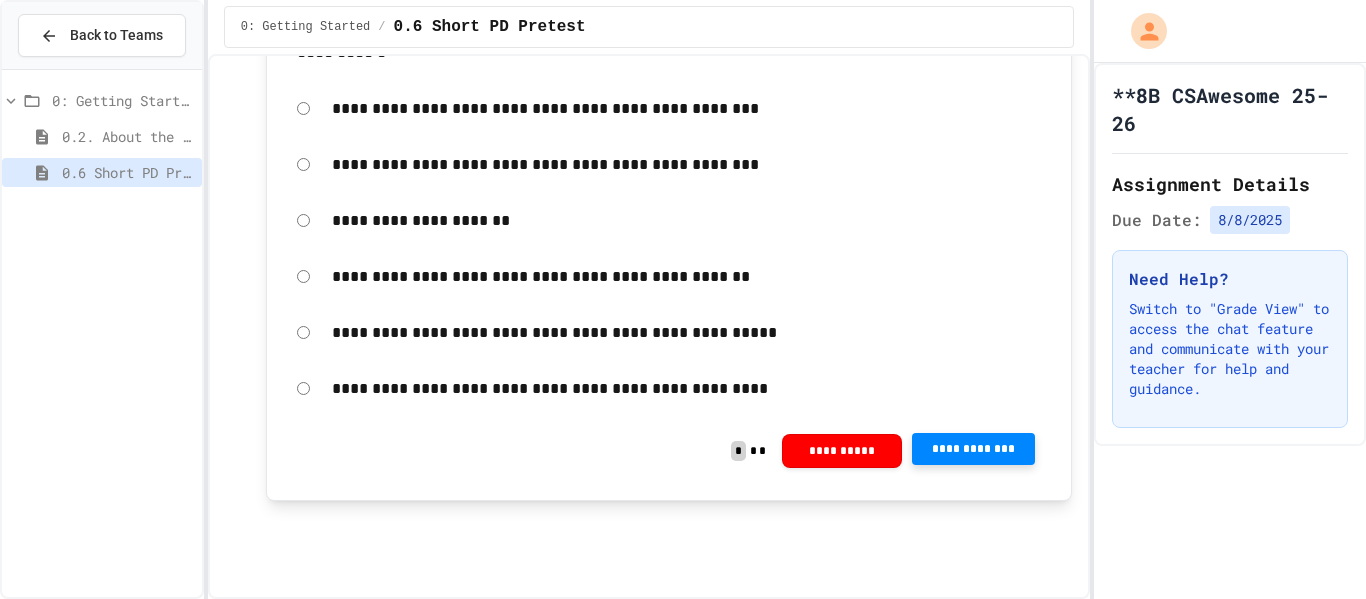 click 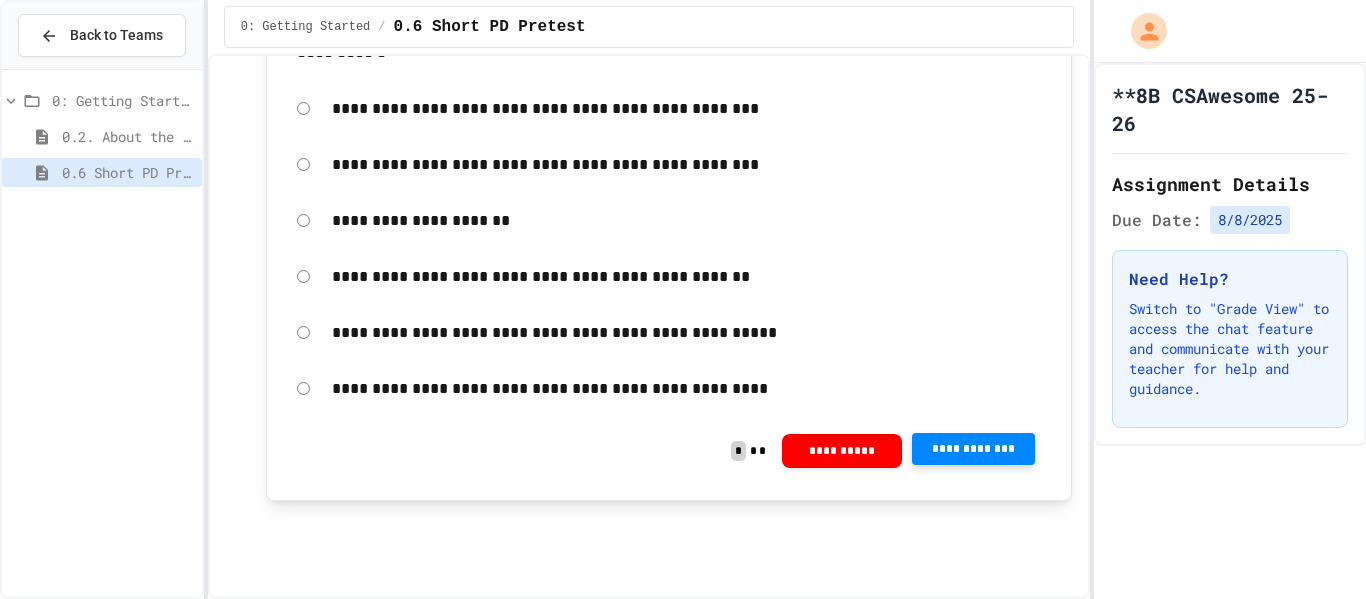 scroll, scrollTop: 15346, scrollLeft: 0, axis: vertical 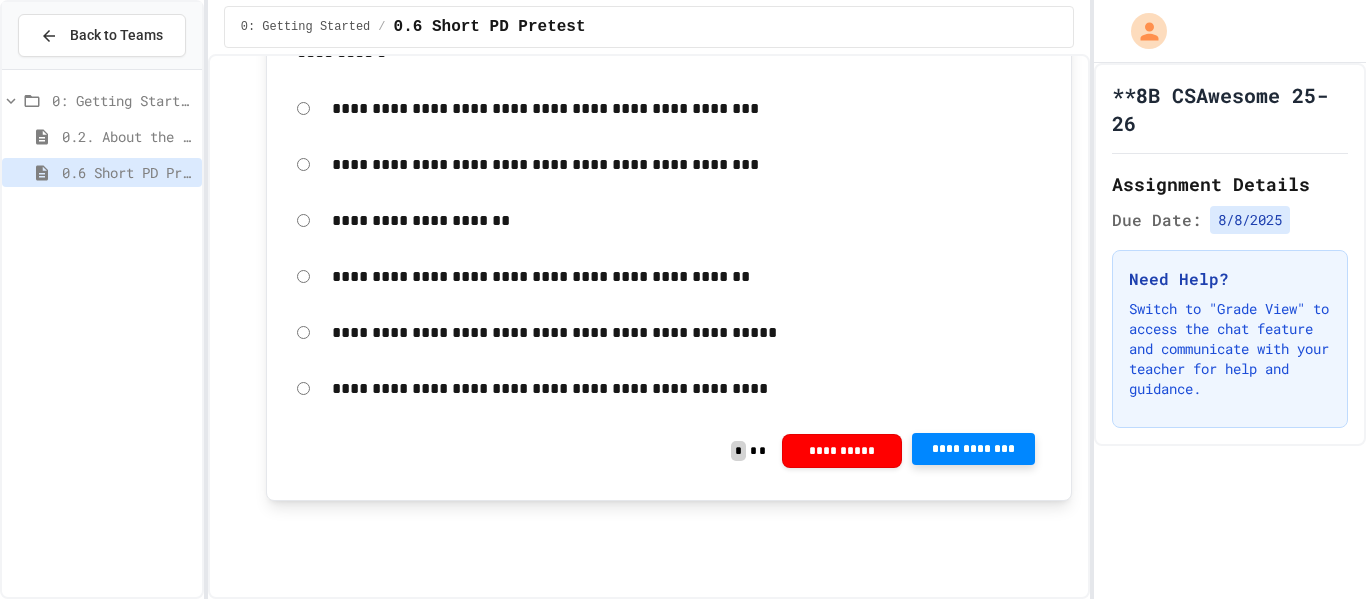 click on "**********" at bounding box center [973, 449] 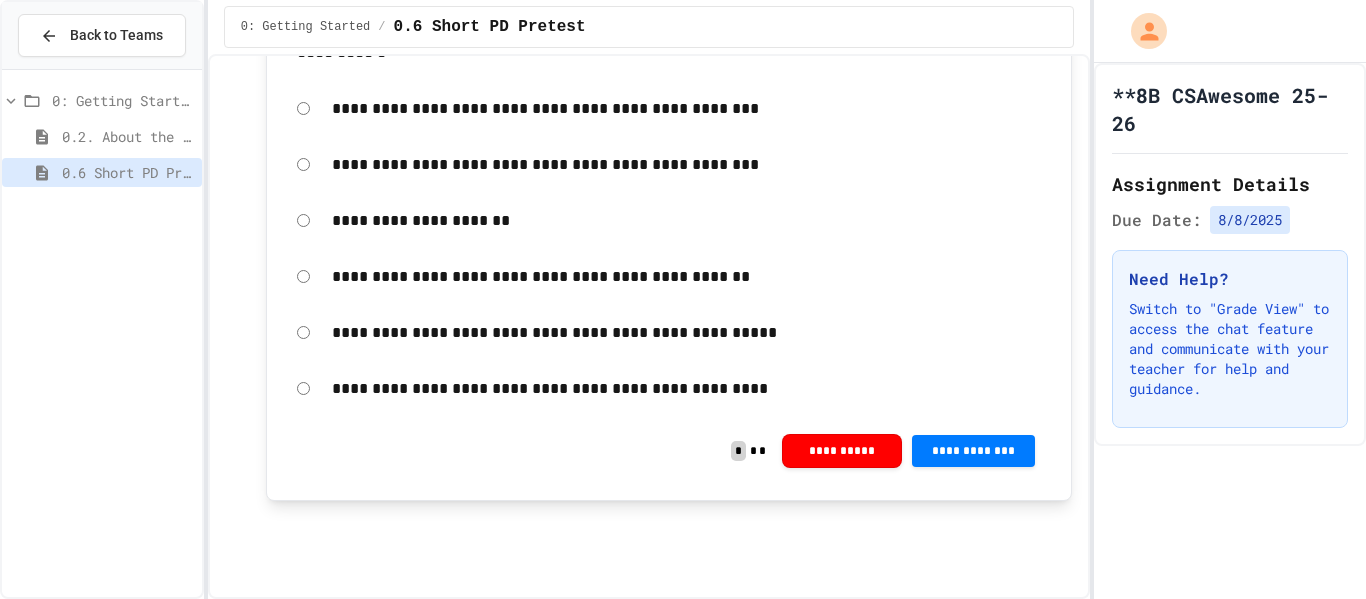 click on "**********" at bounding box center [669, 451] 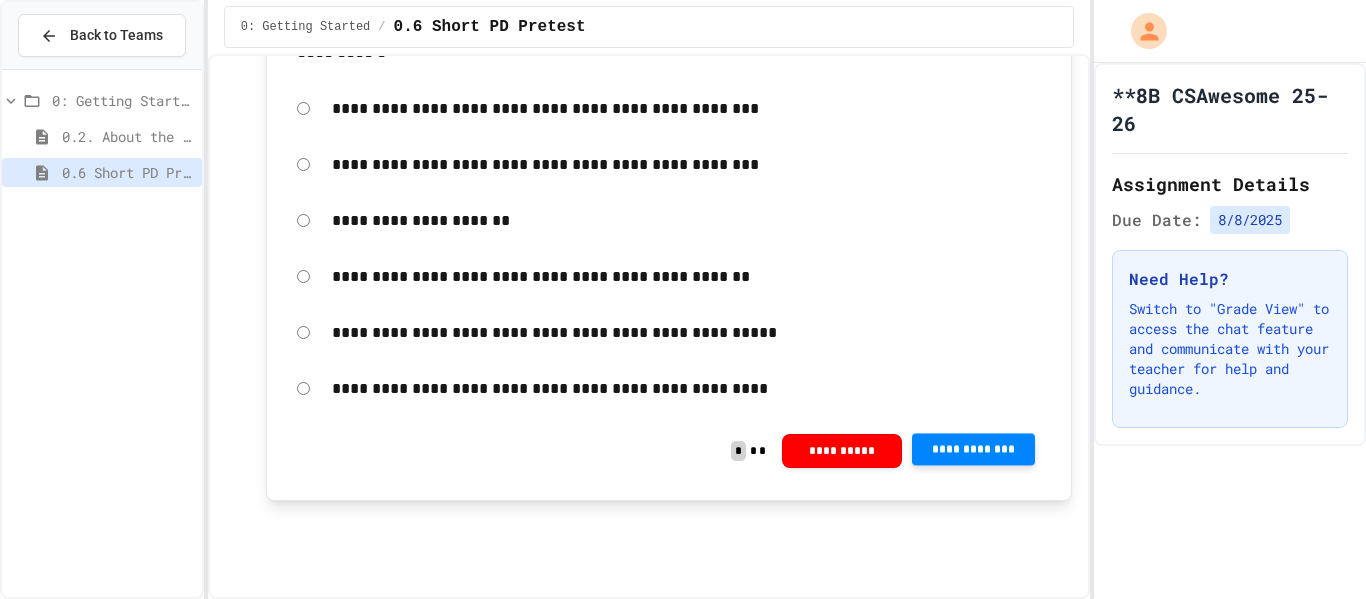 click on "**********" at bounding box center (973, 451) 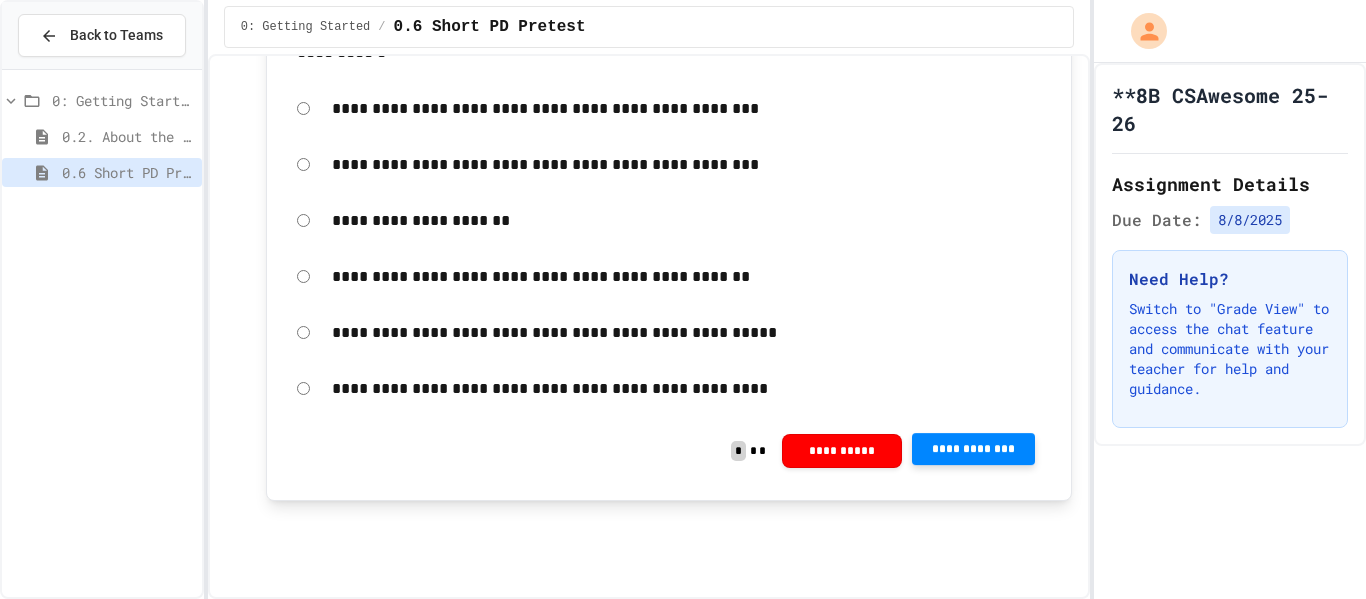 click on "**********" at bounding box center (973, 449) 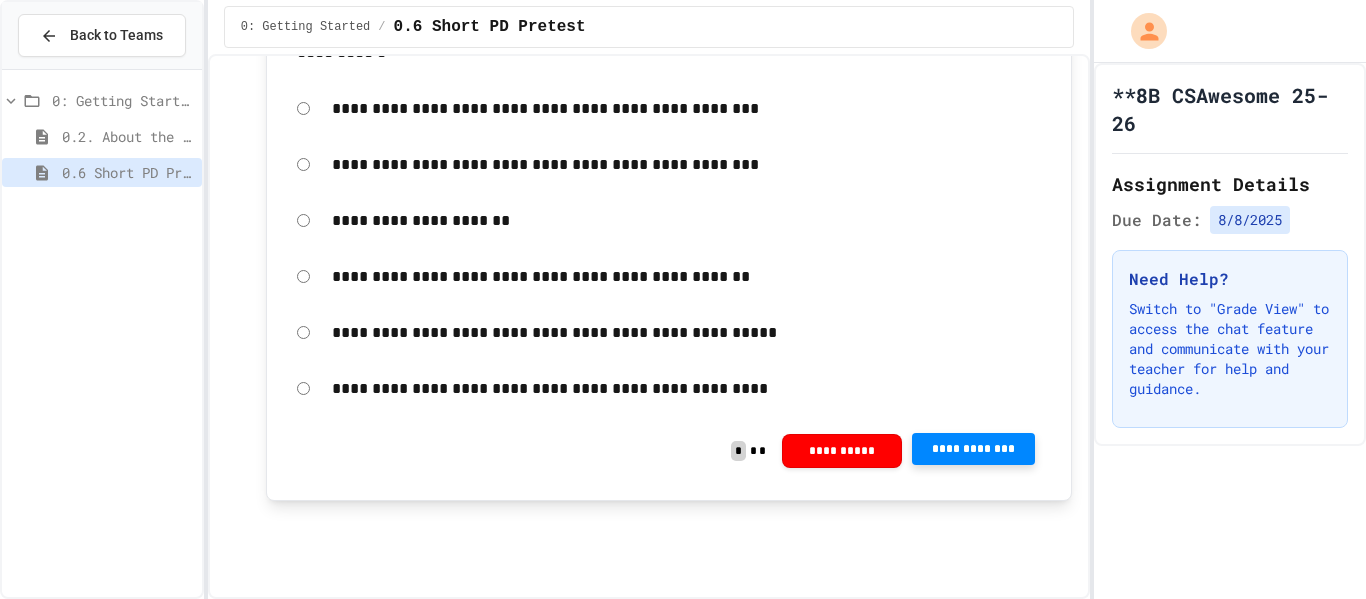 click 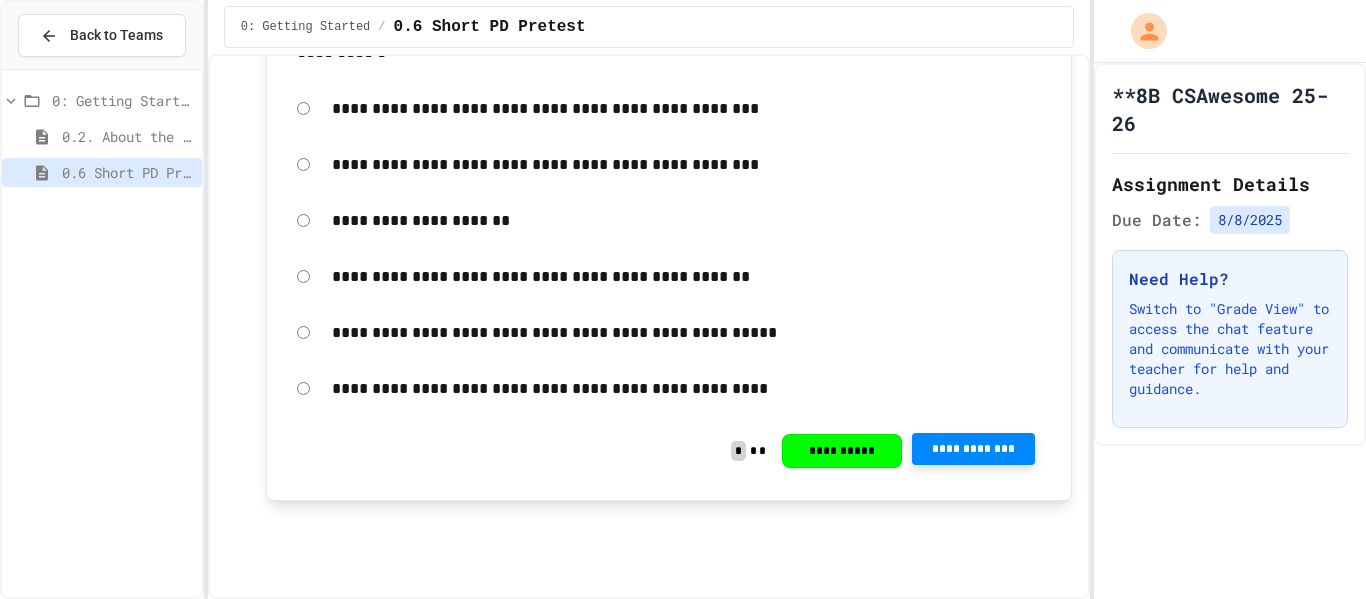 click on "Score 1 / 1 100 %" at bounding box center [682, 744] 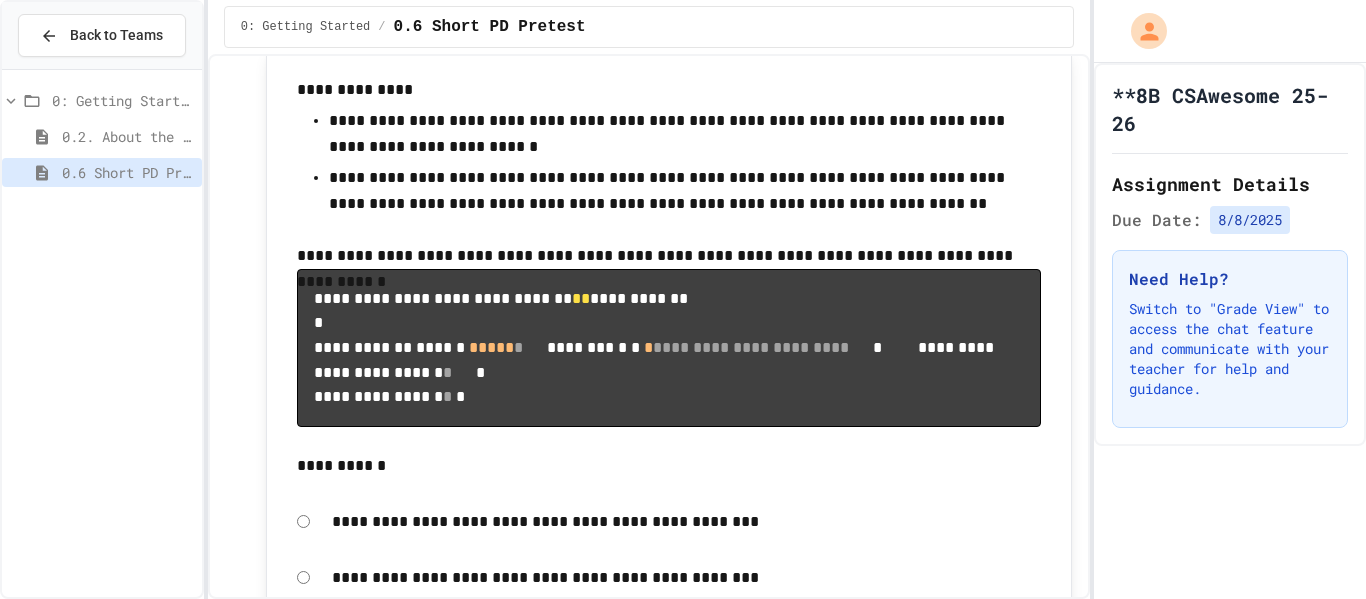 scroll, scrollTop: 13047, scrollLeft: 0, axis: vertical 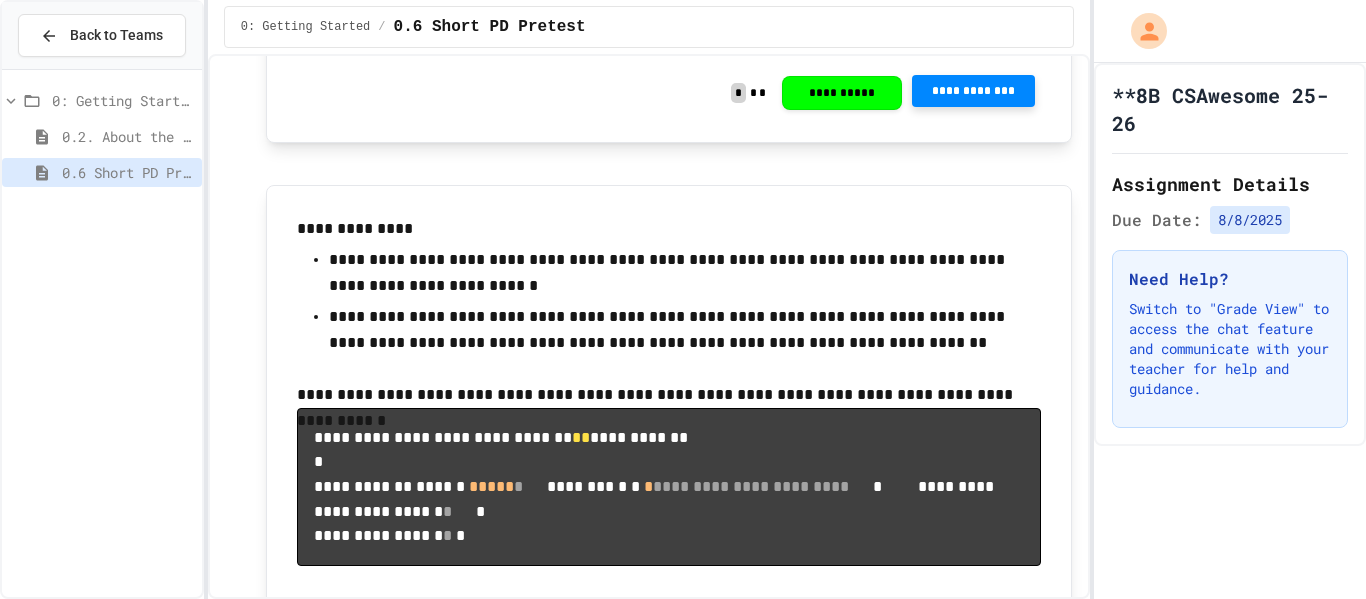 click on "**********" at bounding box center [687, -1064] 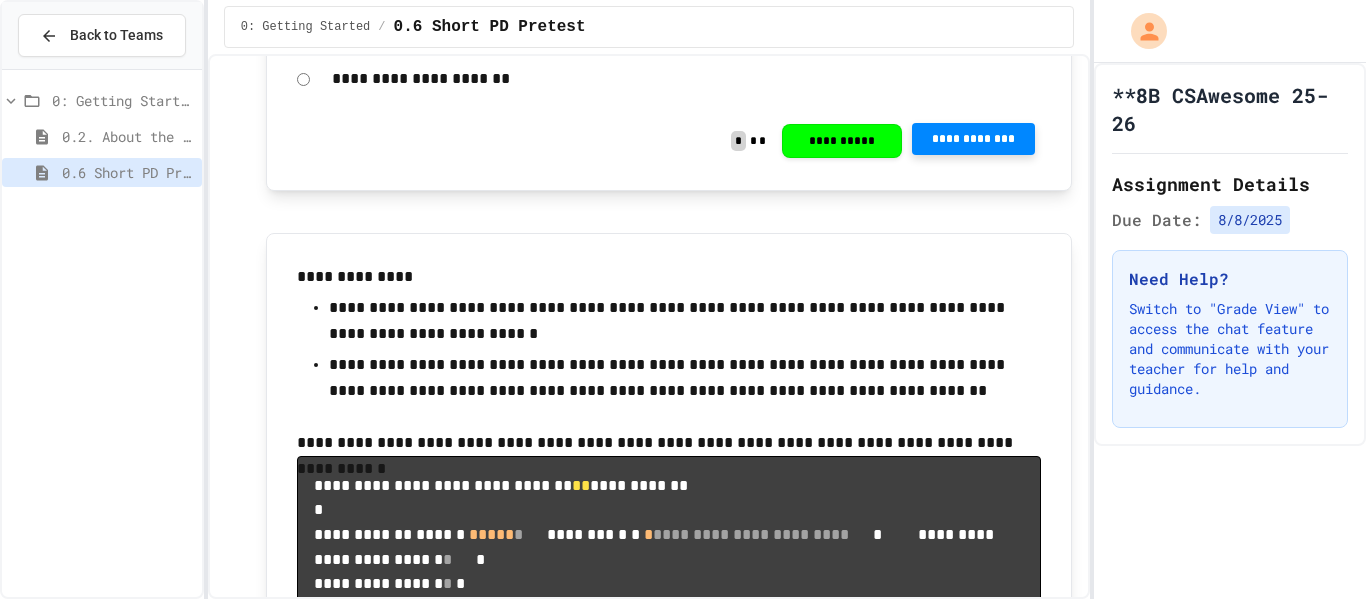 scroll, scrollTop: 12967, scrollLeft: 0, axis: vertical 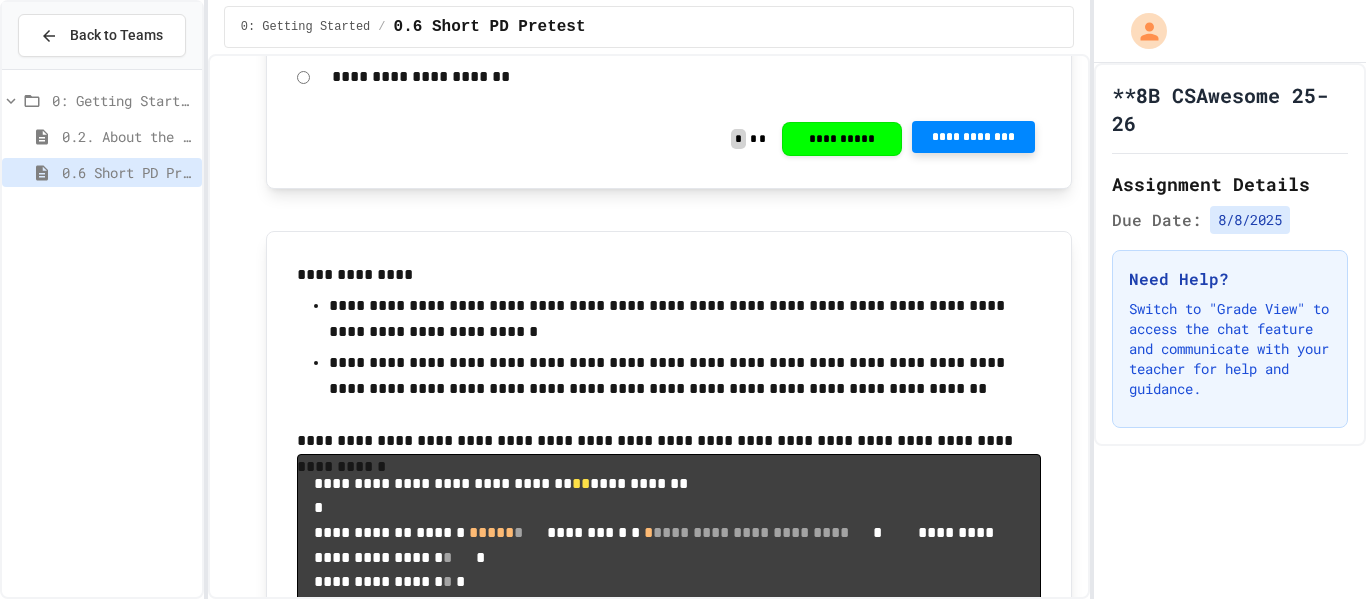 click on "**********" at bounding box center (973, -958) 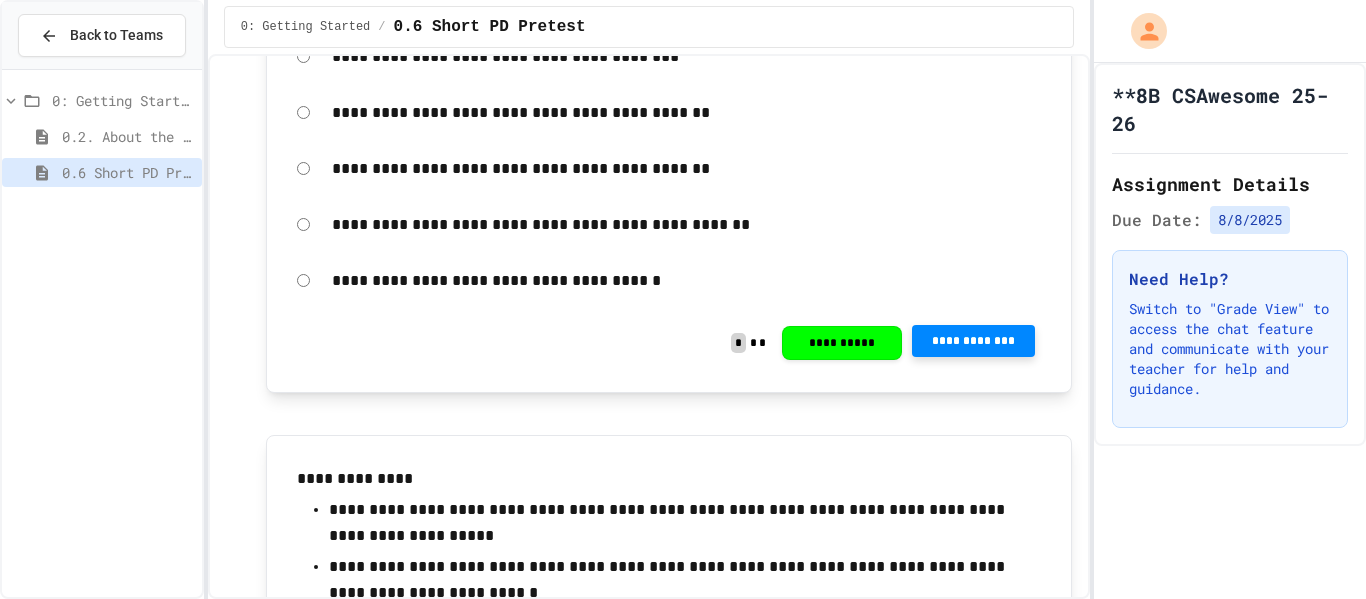 scroll, scrollTop: 11665, scrollLeft: 0, axis: vertical 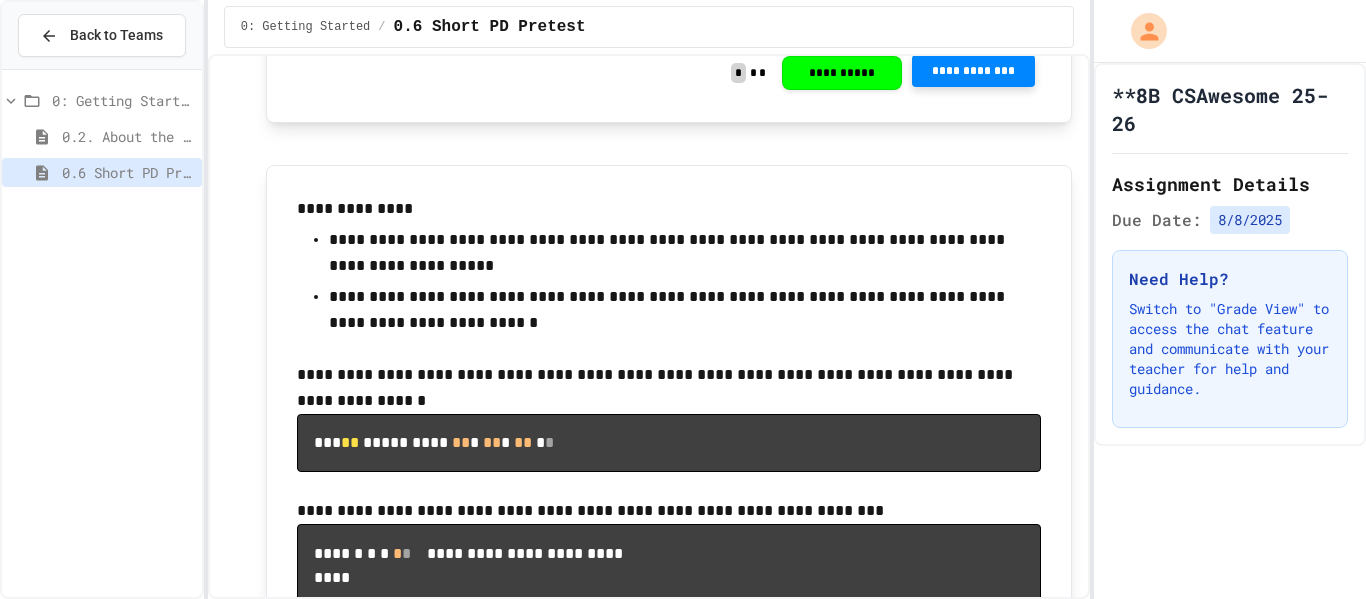 click on "**********" at bounding box center [973, -924] 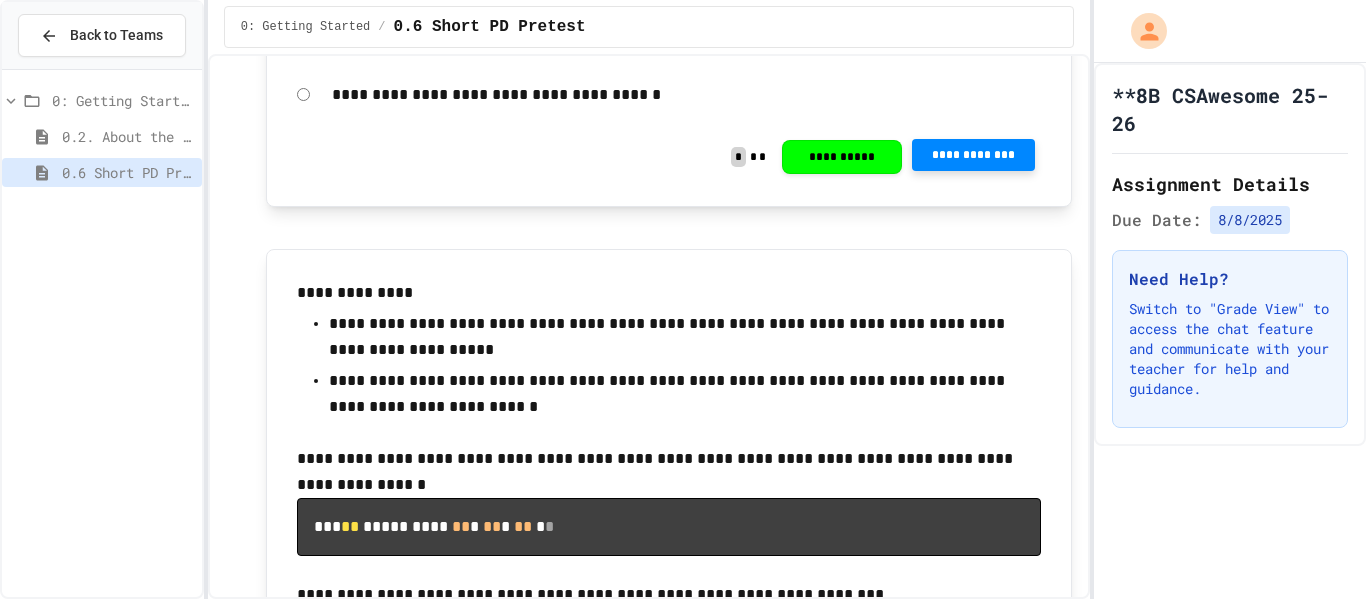 scroll, scrollTop: 11856, scrollLeft: 0, axis: vertical 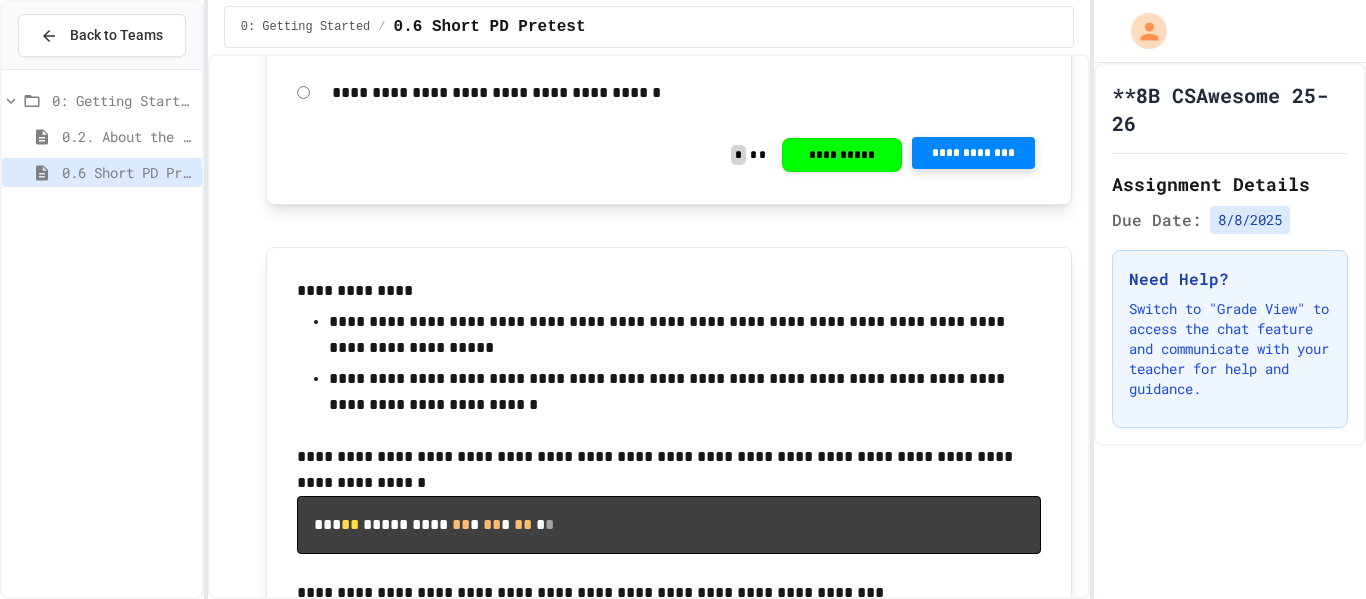 click on "**********" at bounding box center (973, -842) 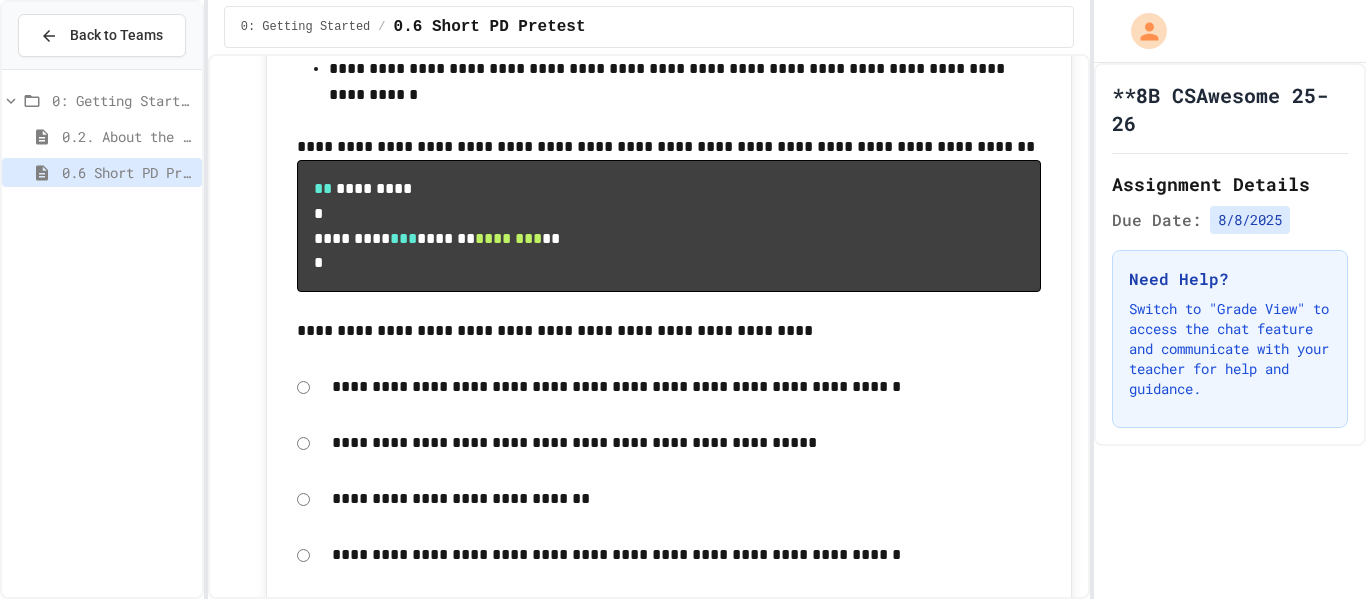scroll, scrollTop: 5062, scrollLeft: 0, axis: vertical 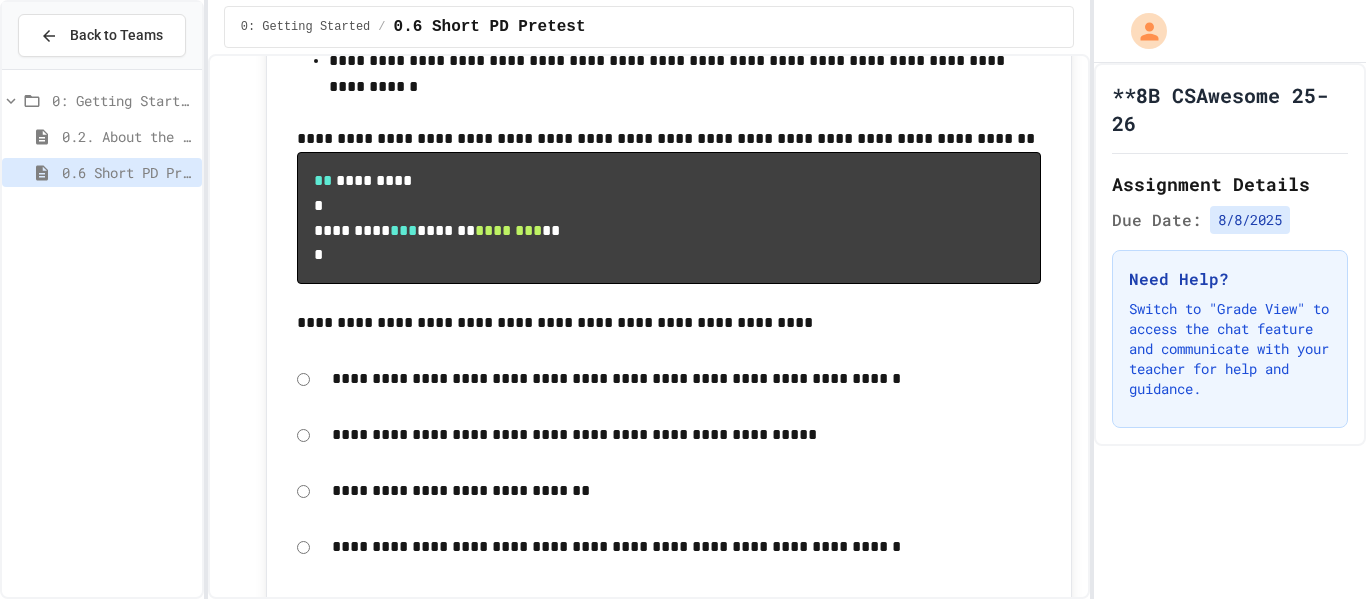 click on "**********" at bounding box center [973, -165] 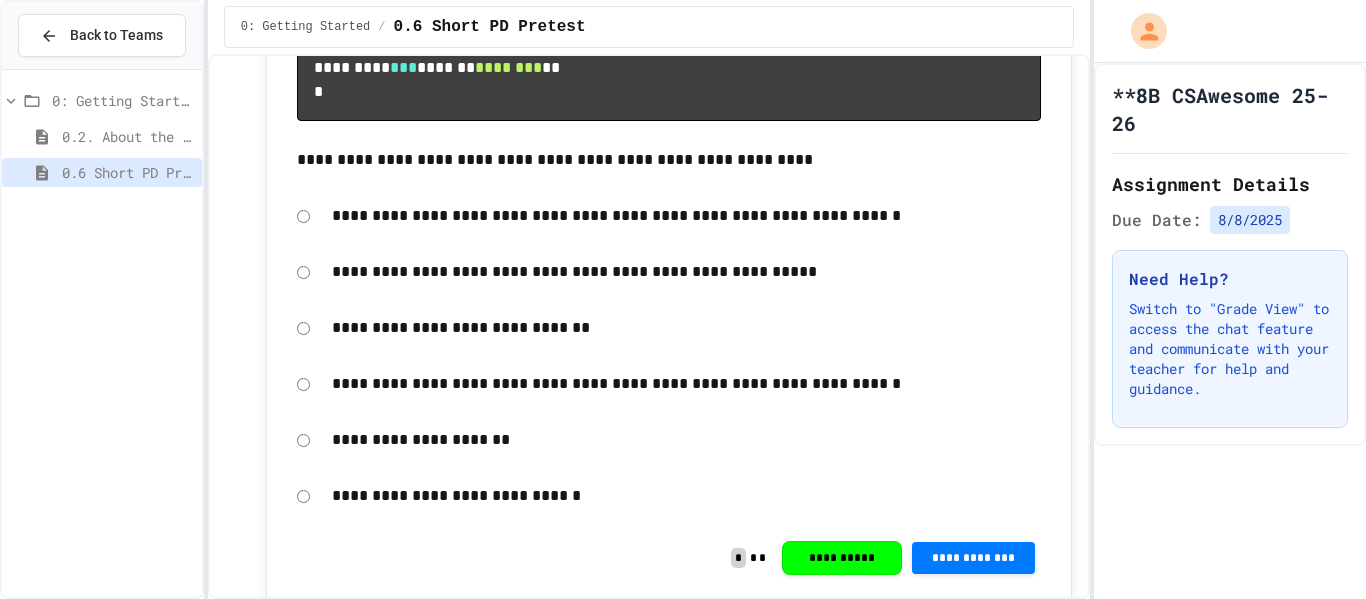 scroll, scrollTop: 0, scrollLeft: 0, axis: both 